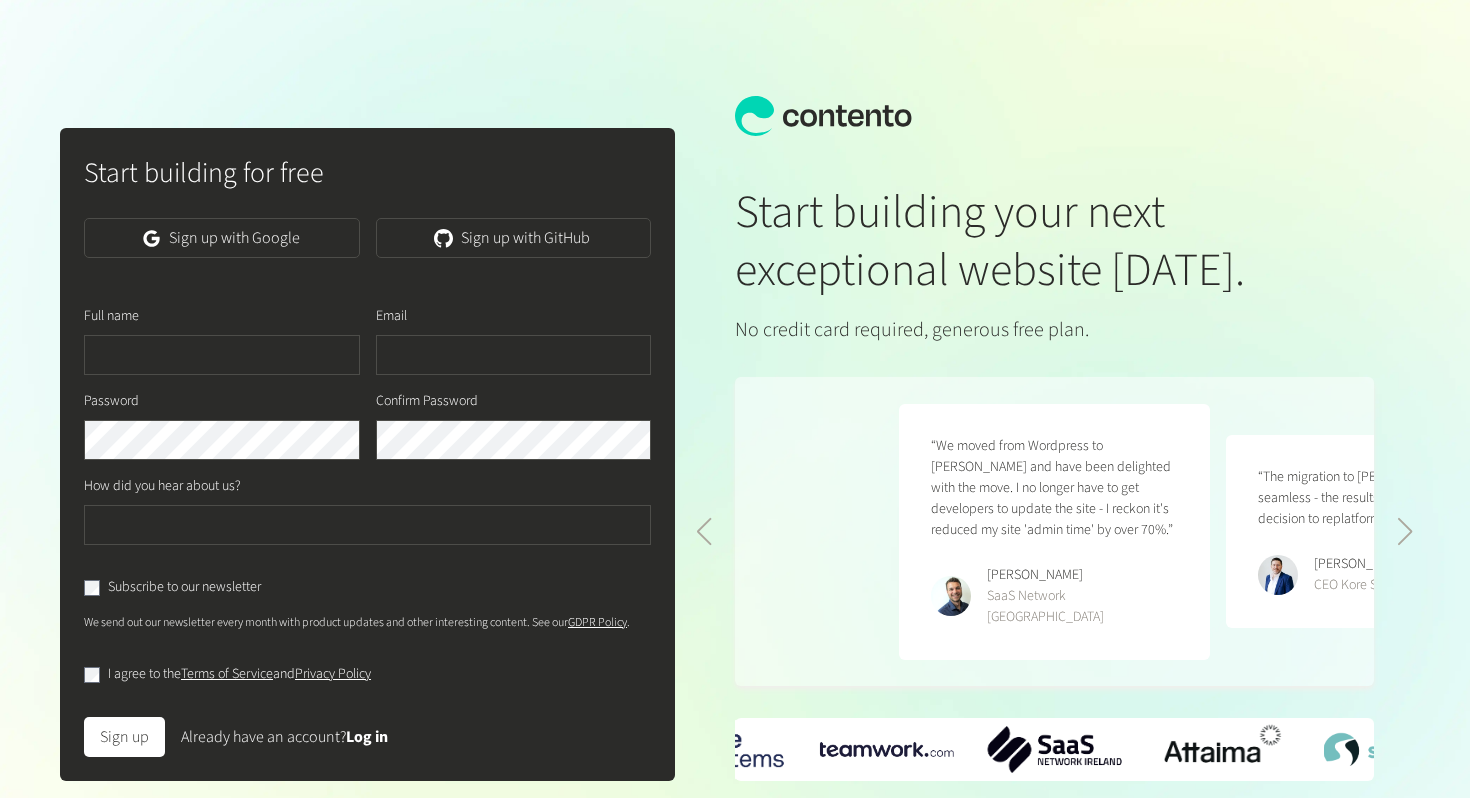 scroll, scrollTop: 0, scrollLeft: 0, axis: both 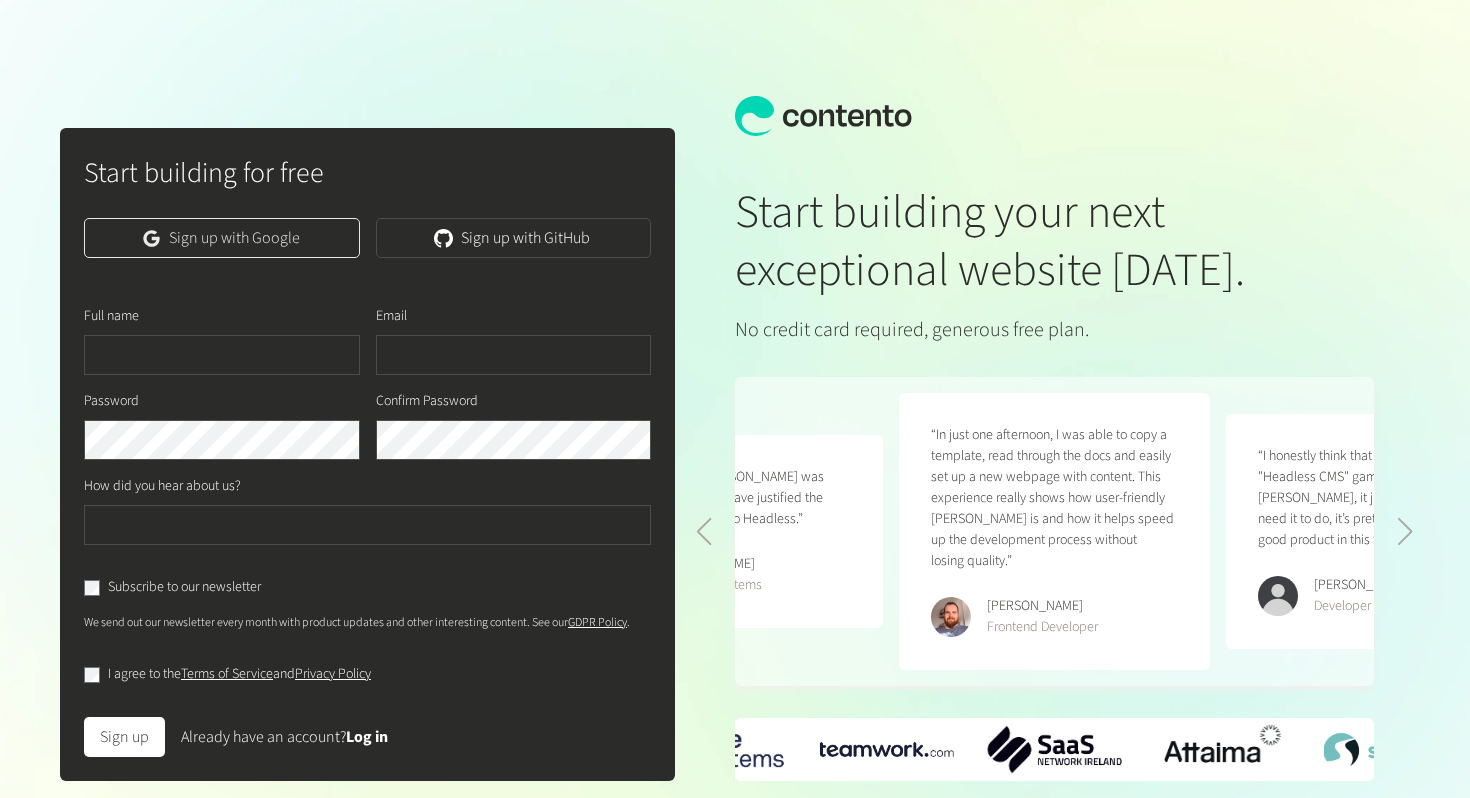 click on "Sign up with Google" 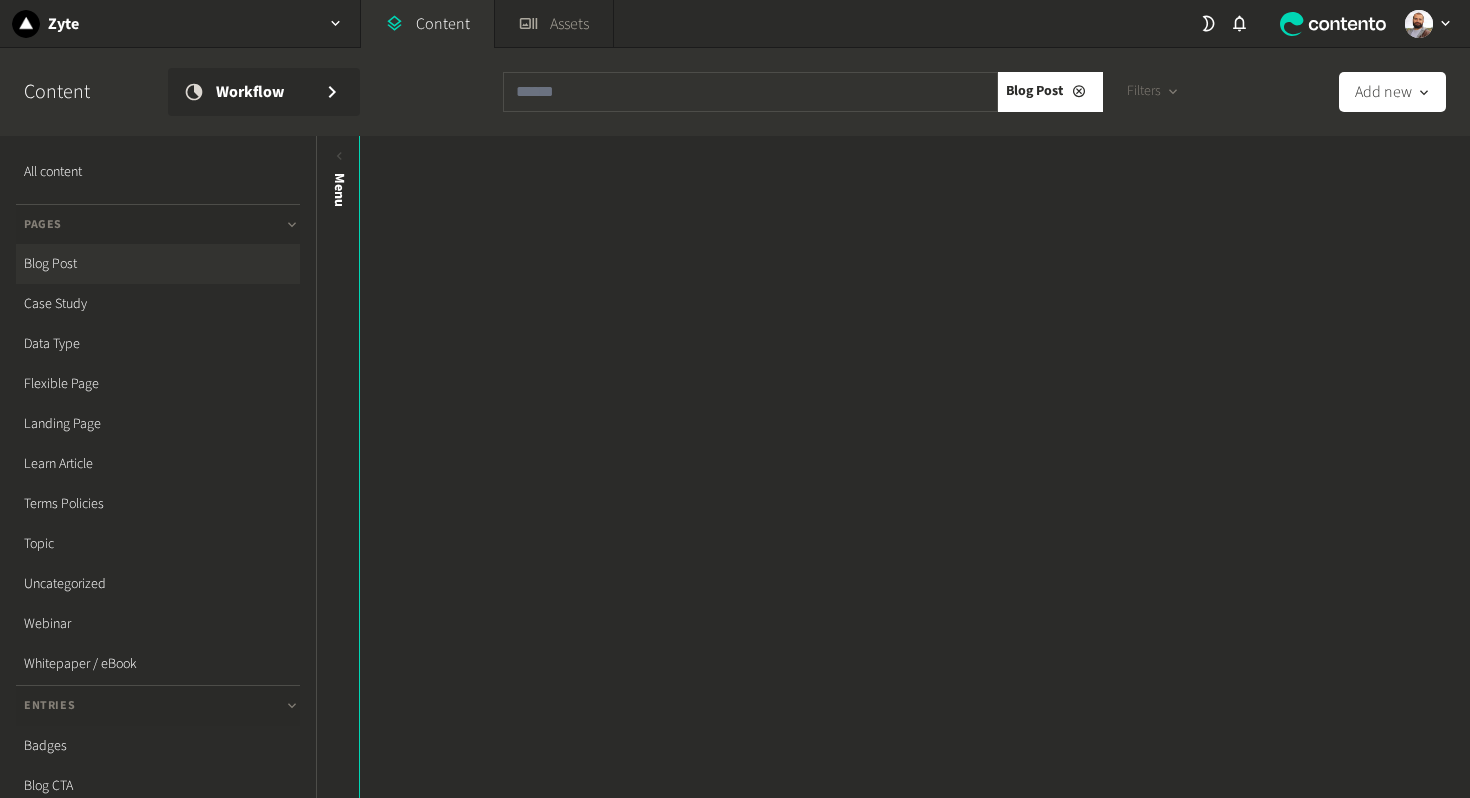 scroll, scrollTop: 0, scrollLeft: 0, axis: both 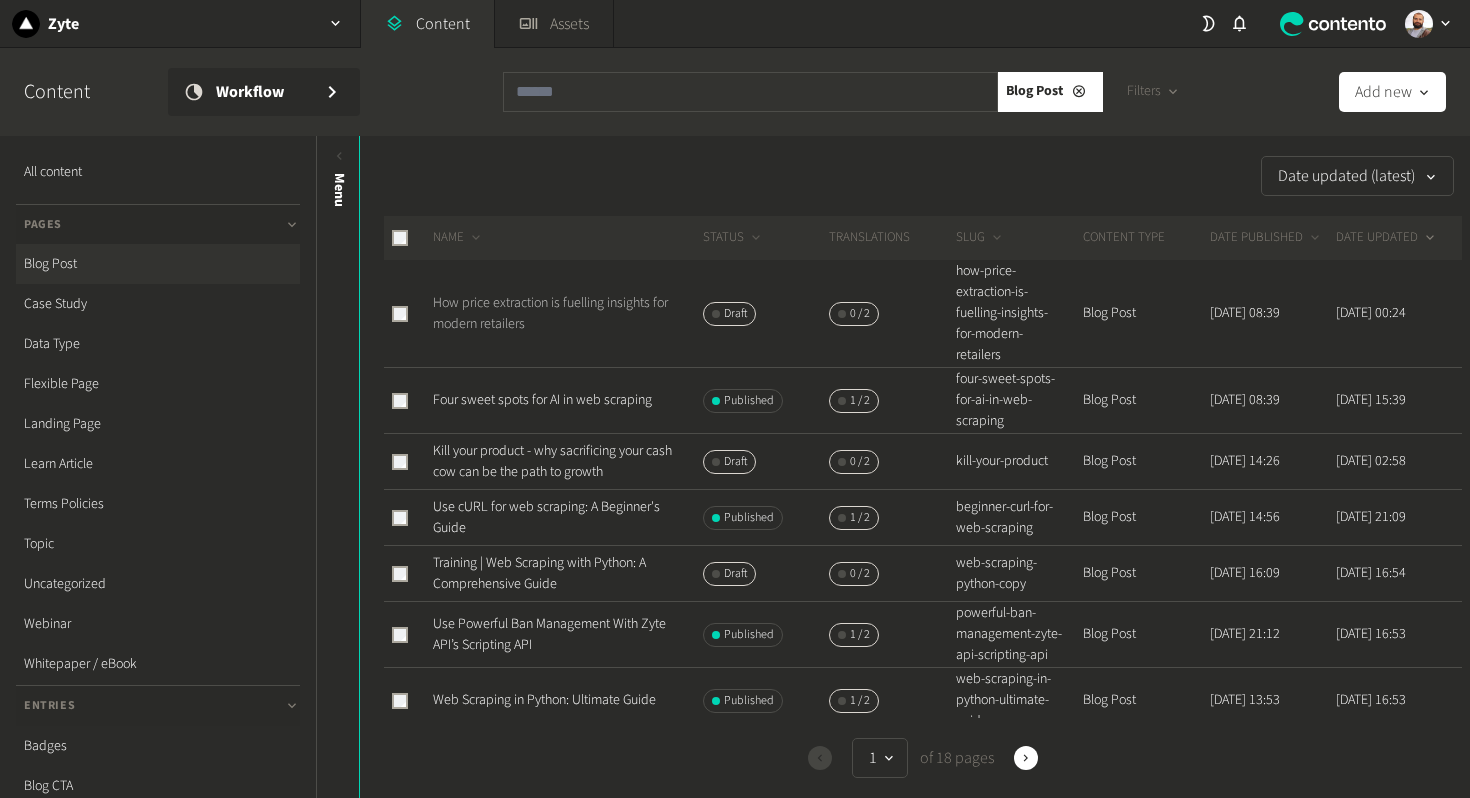 click on "How price extraction is fuelling insights for modern retailers" 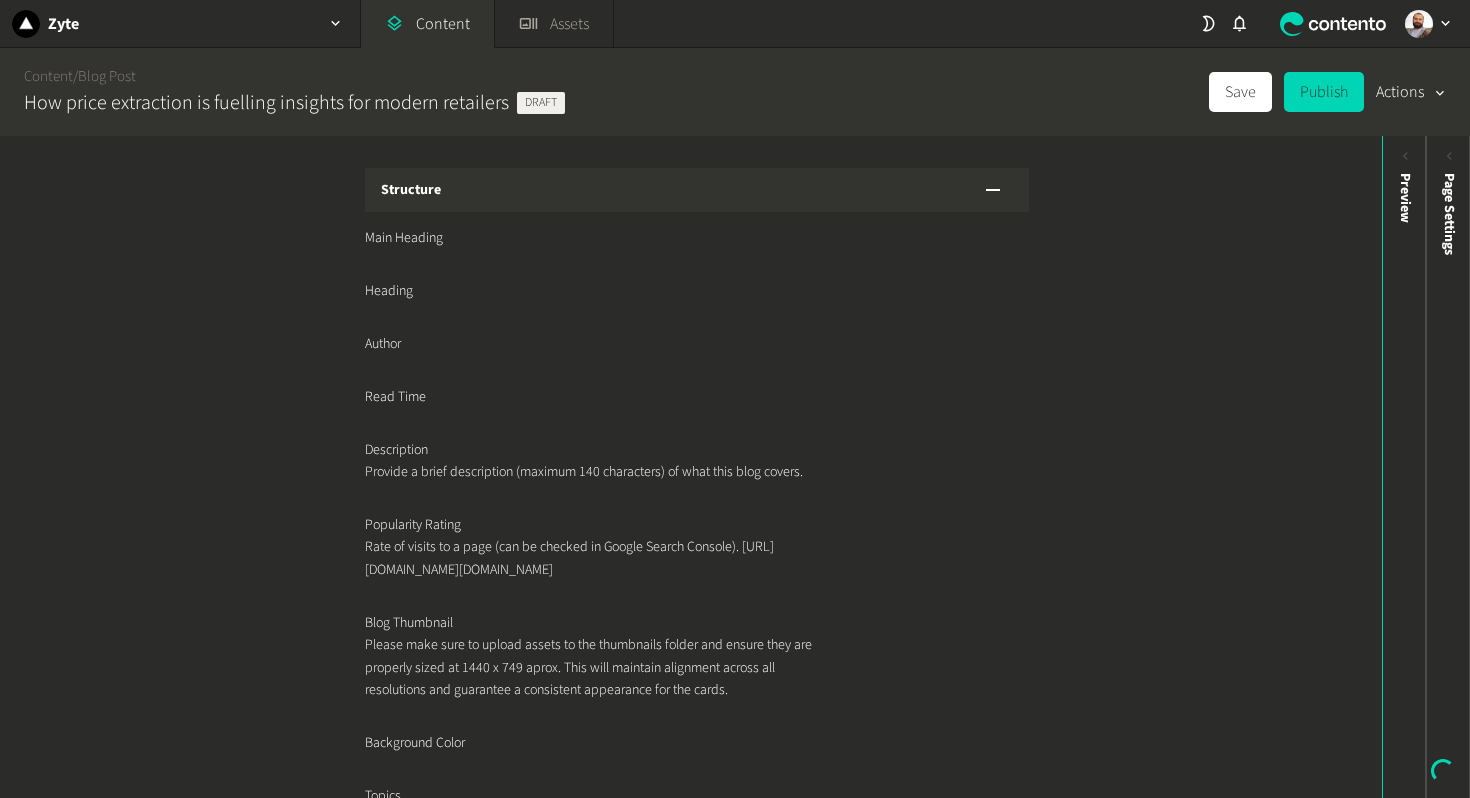 click on "Heading" 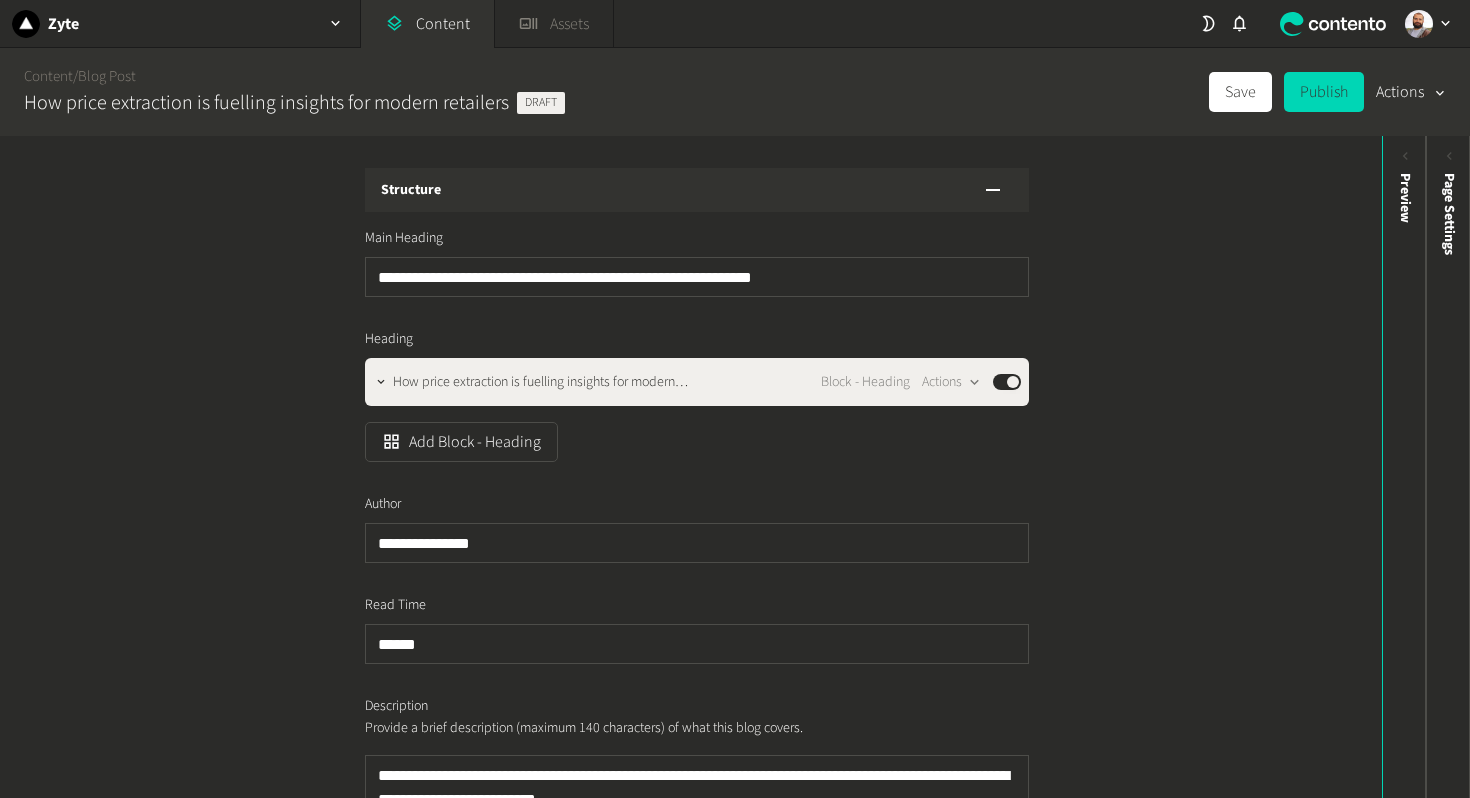 click on "Assets" 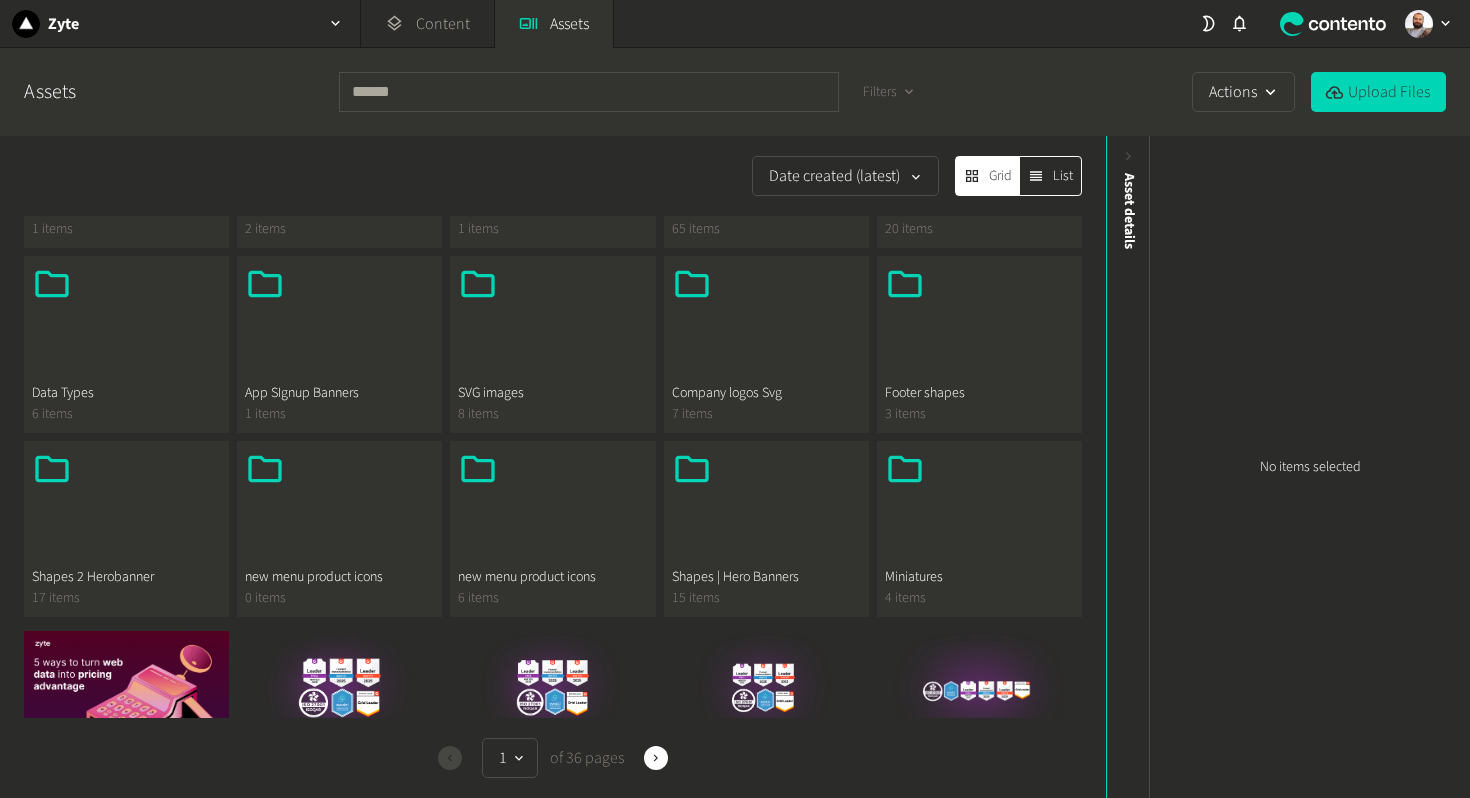 scroll, scrollTop: 255, scrollLeft: 0, axis: vertical 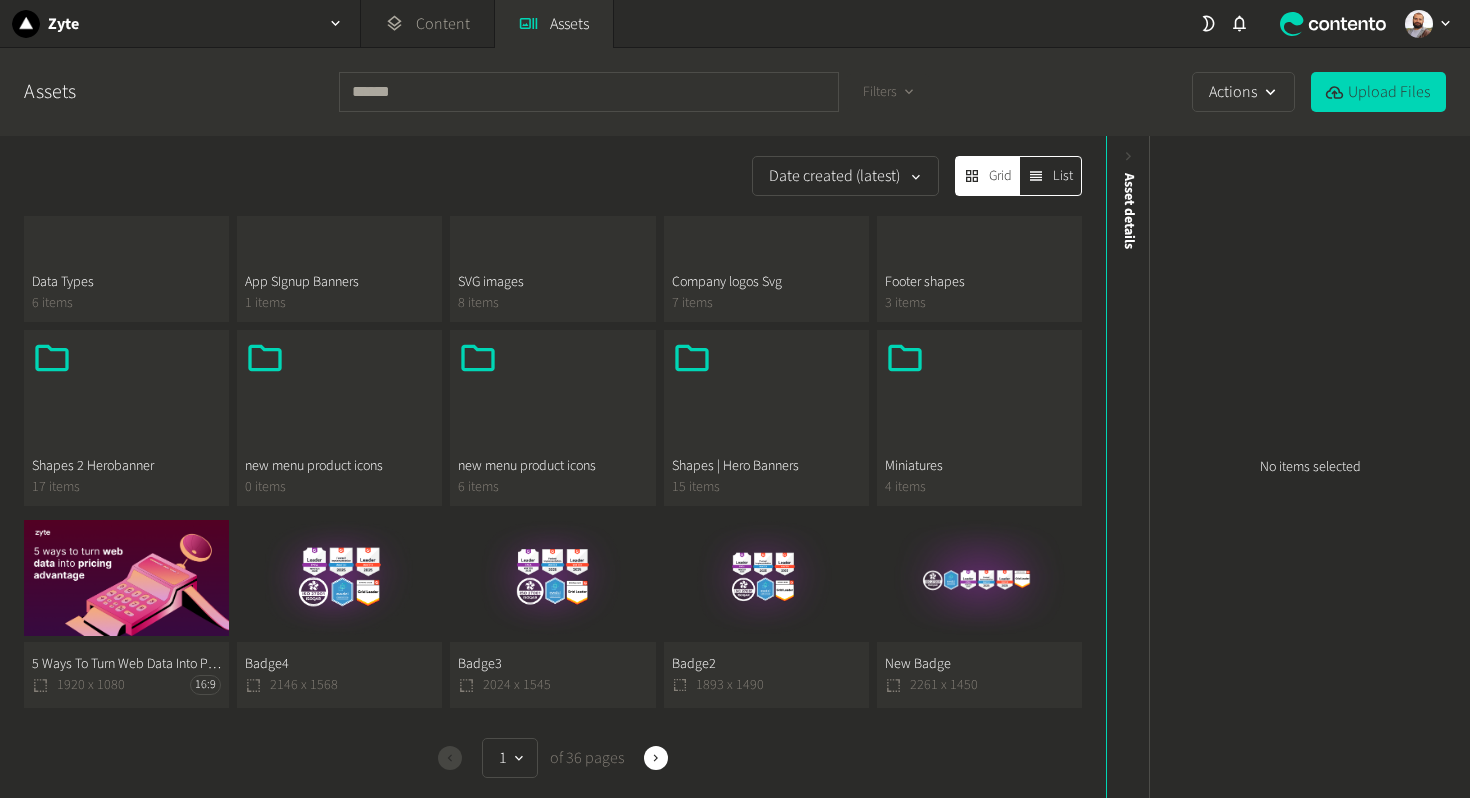 click on "5 Ways To Turn Web Data Into Pricing Advantage  1920 x 1080 16:9" 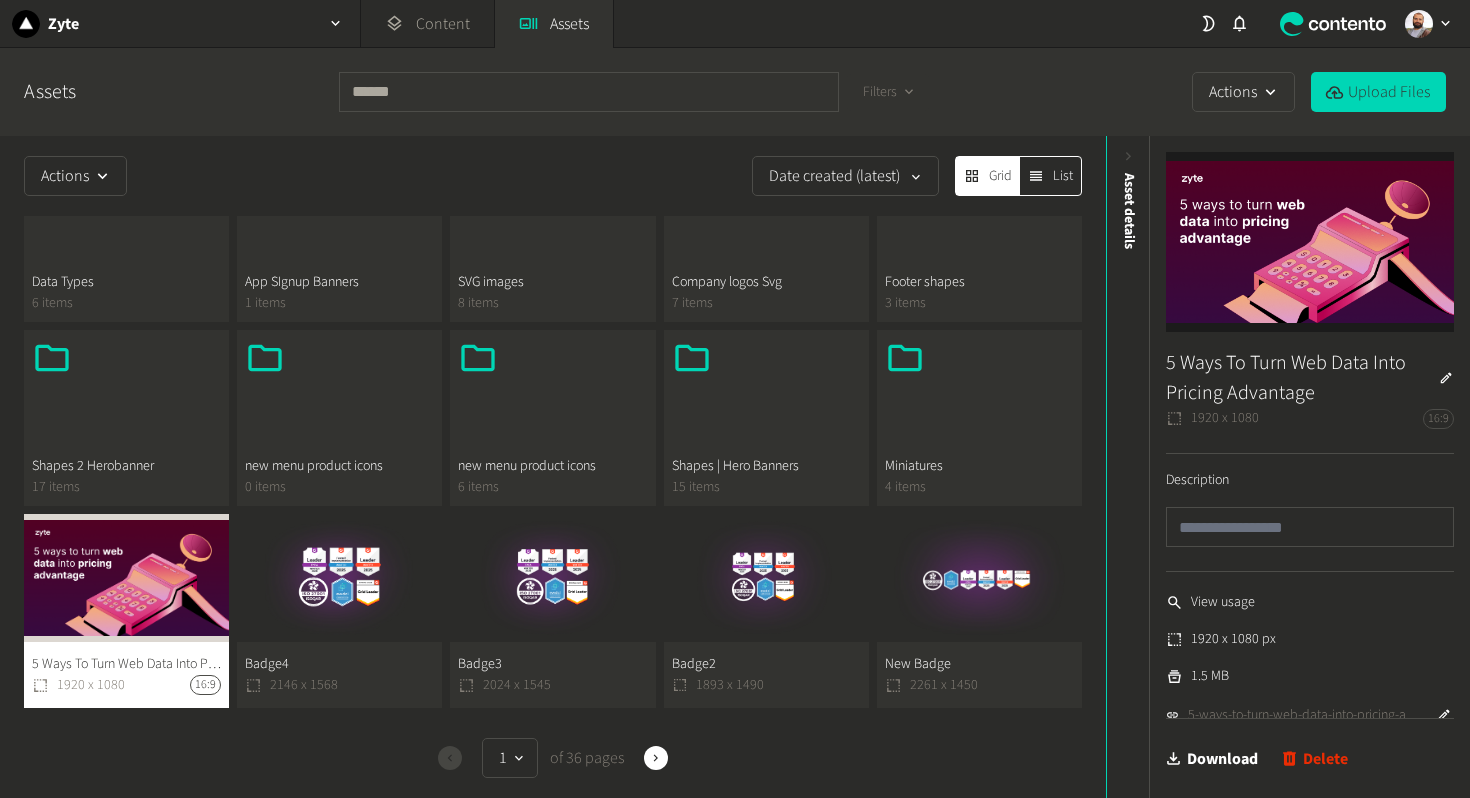 click on "Delete" 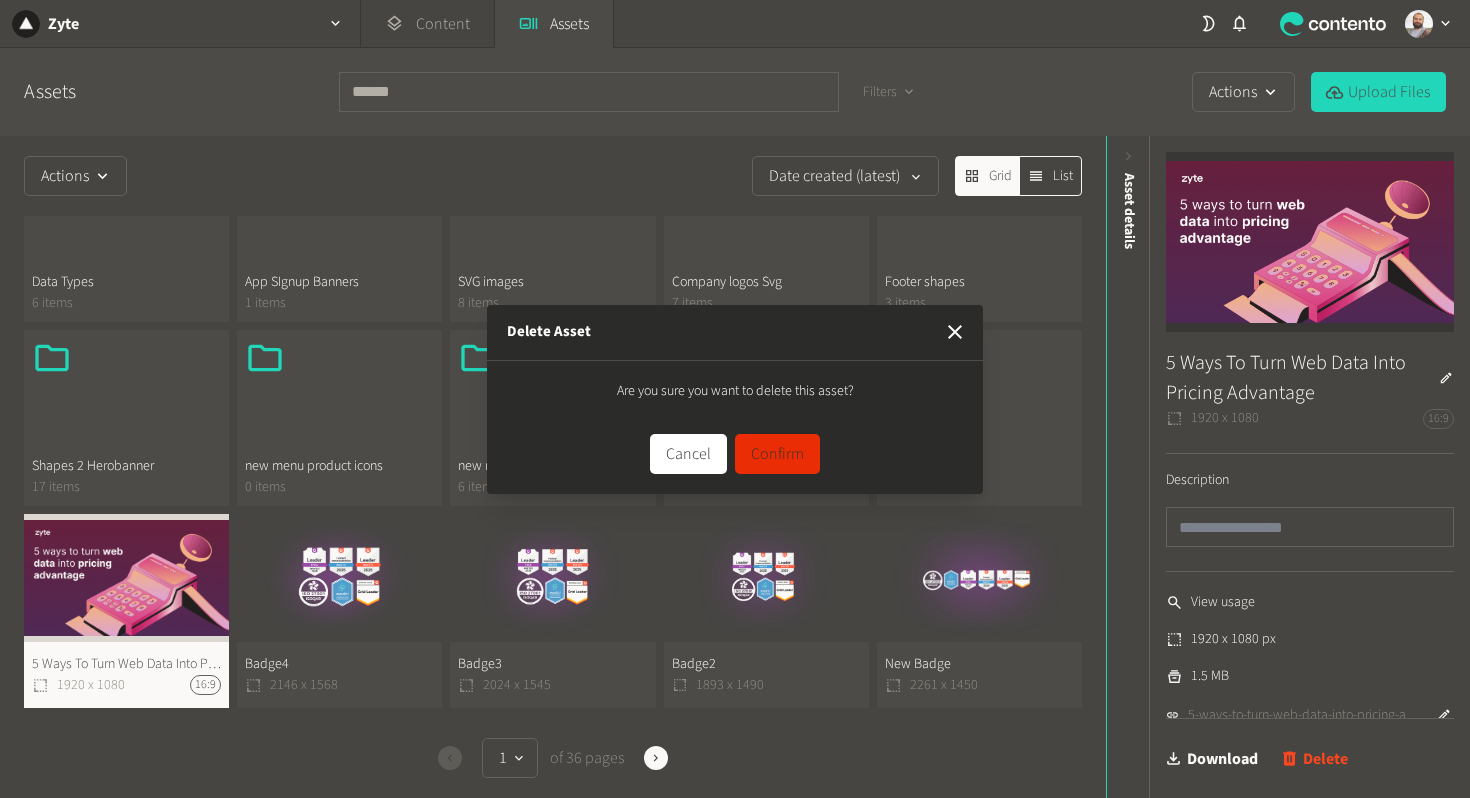 click on "Confirm" at bounding box center (777, 454) 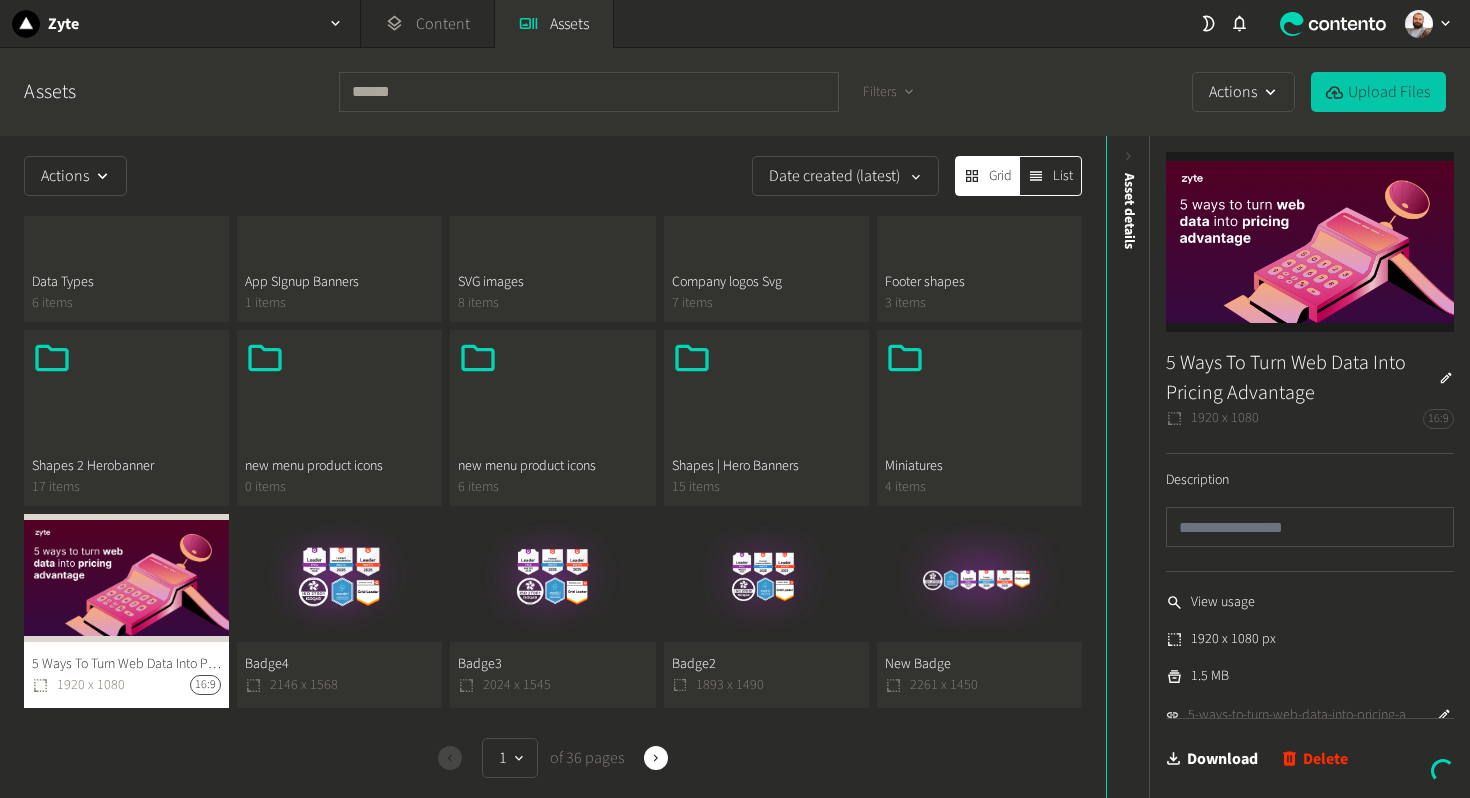 click on "Upload Files" 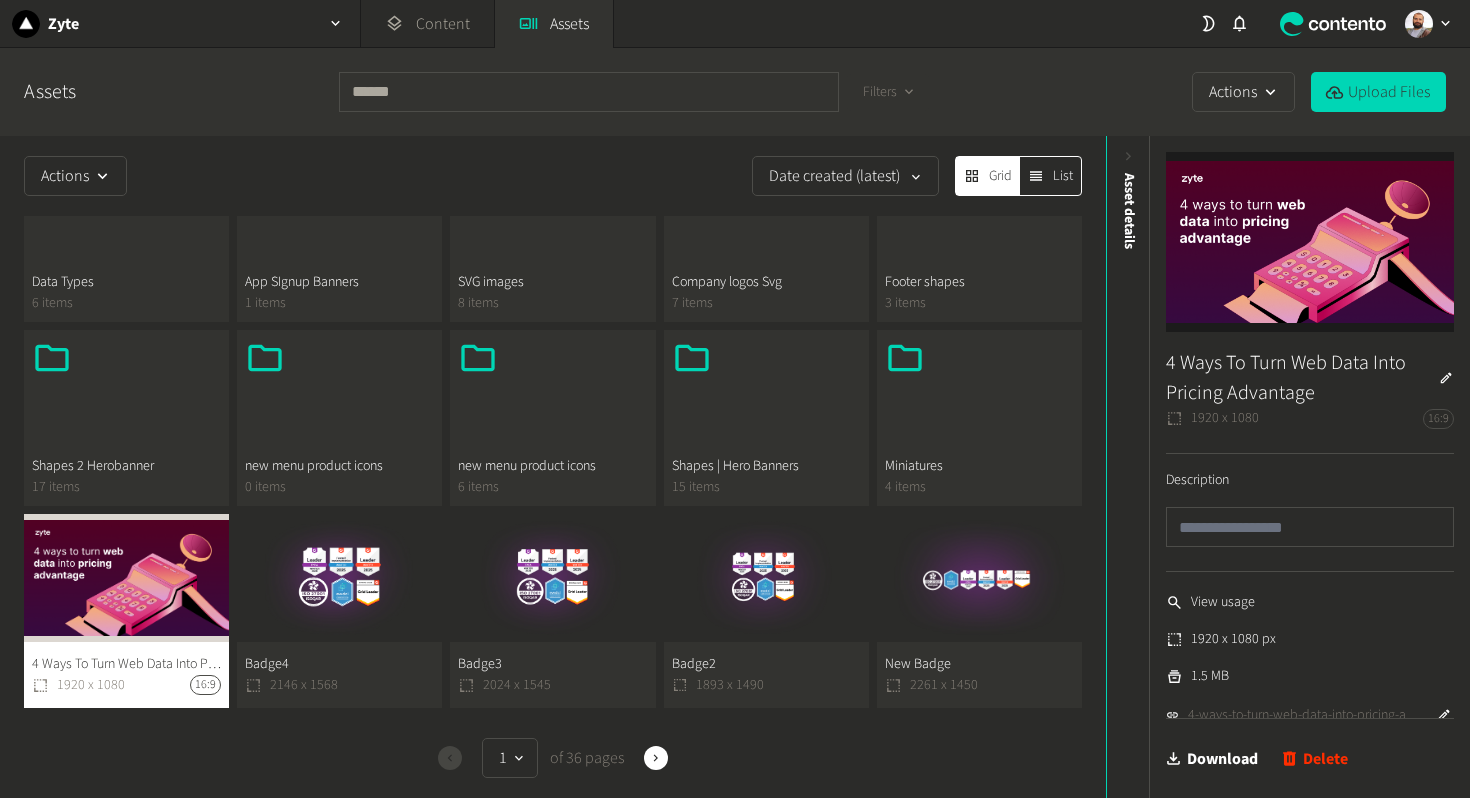 click on "4-ways-to-turn-web-data-into-pricing-advantage.png" 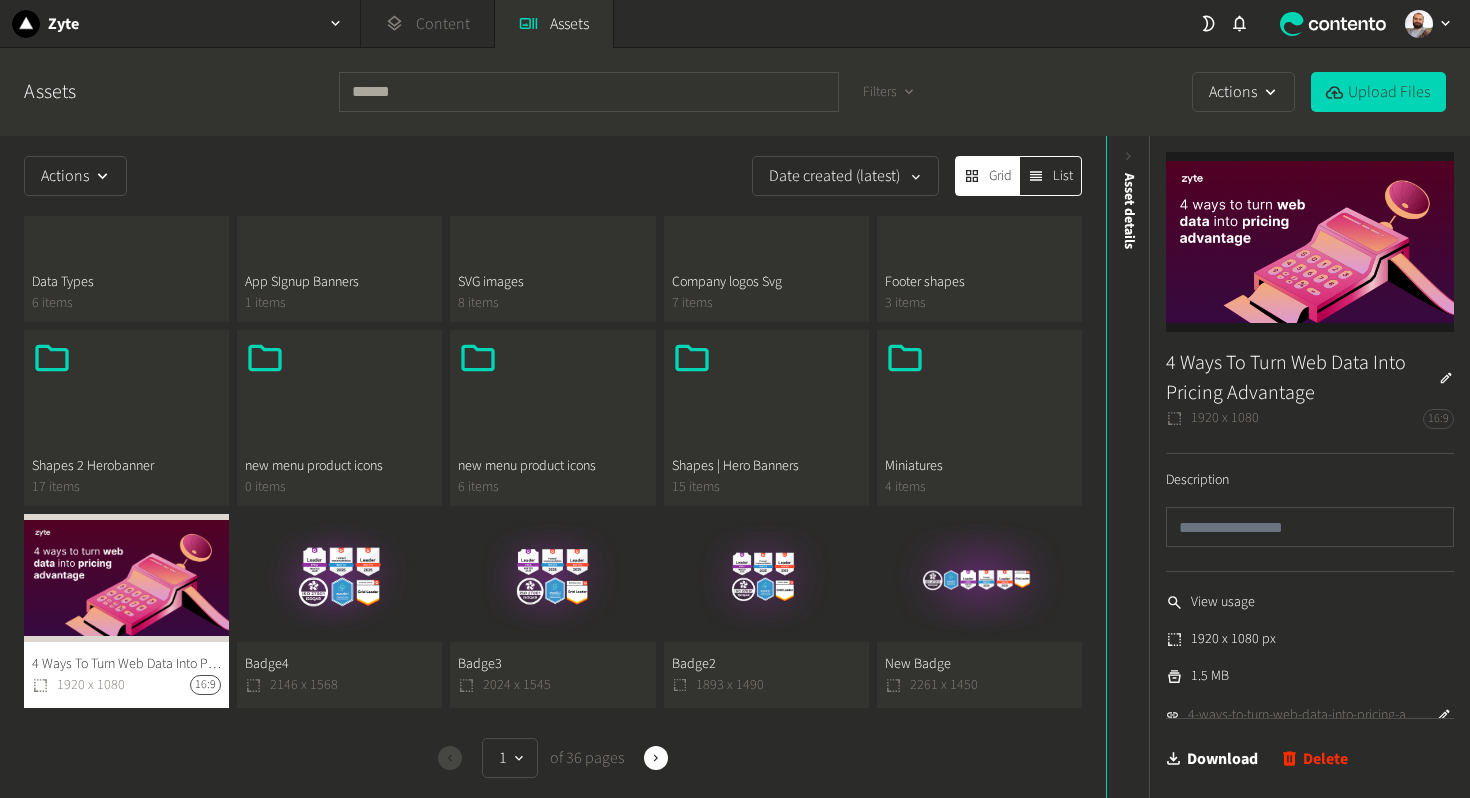 click on "Content" 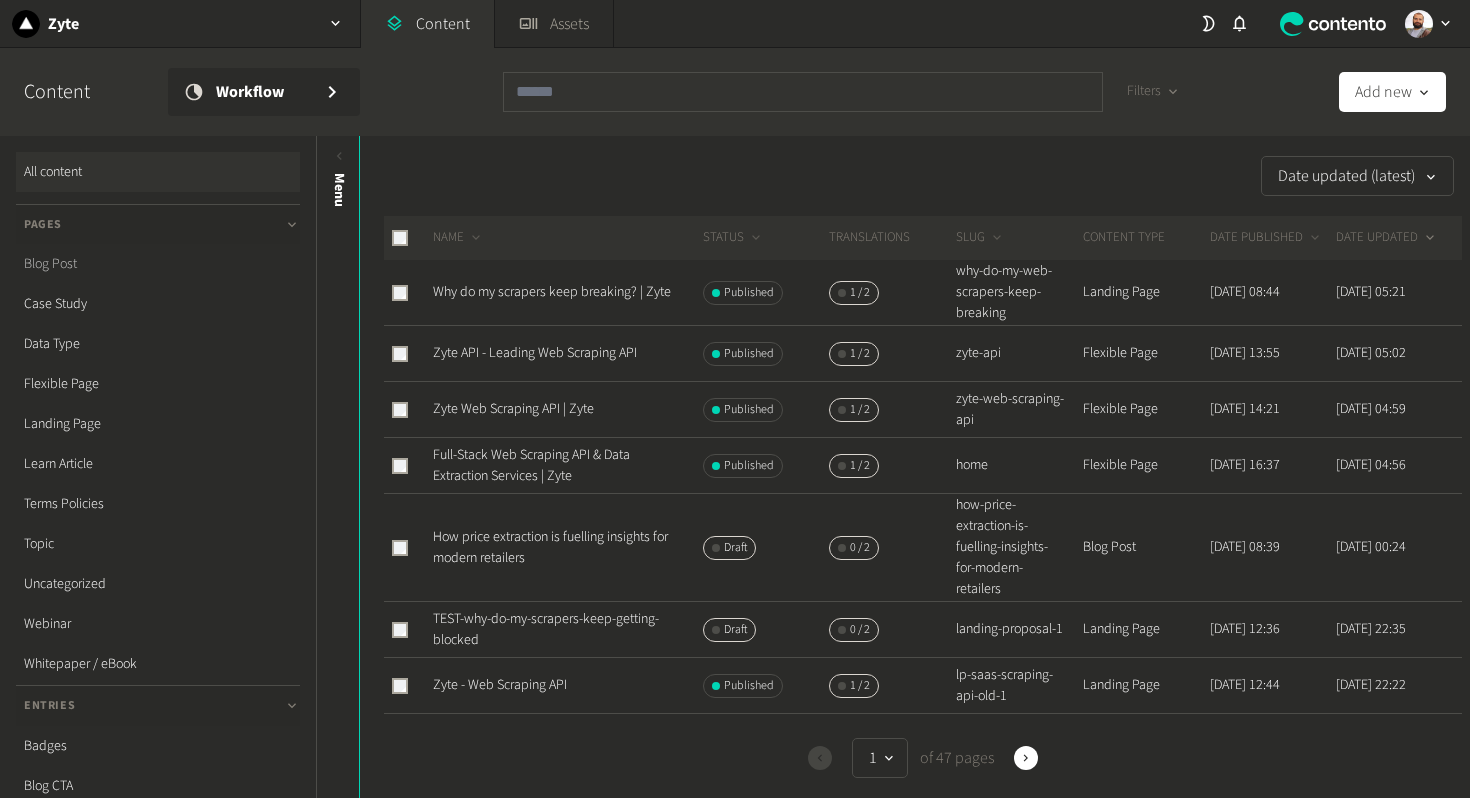 click on "Blog Post" 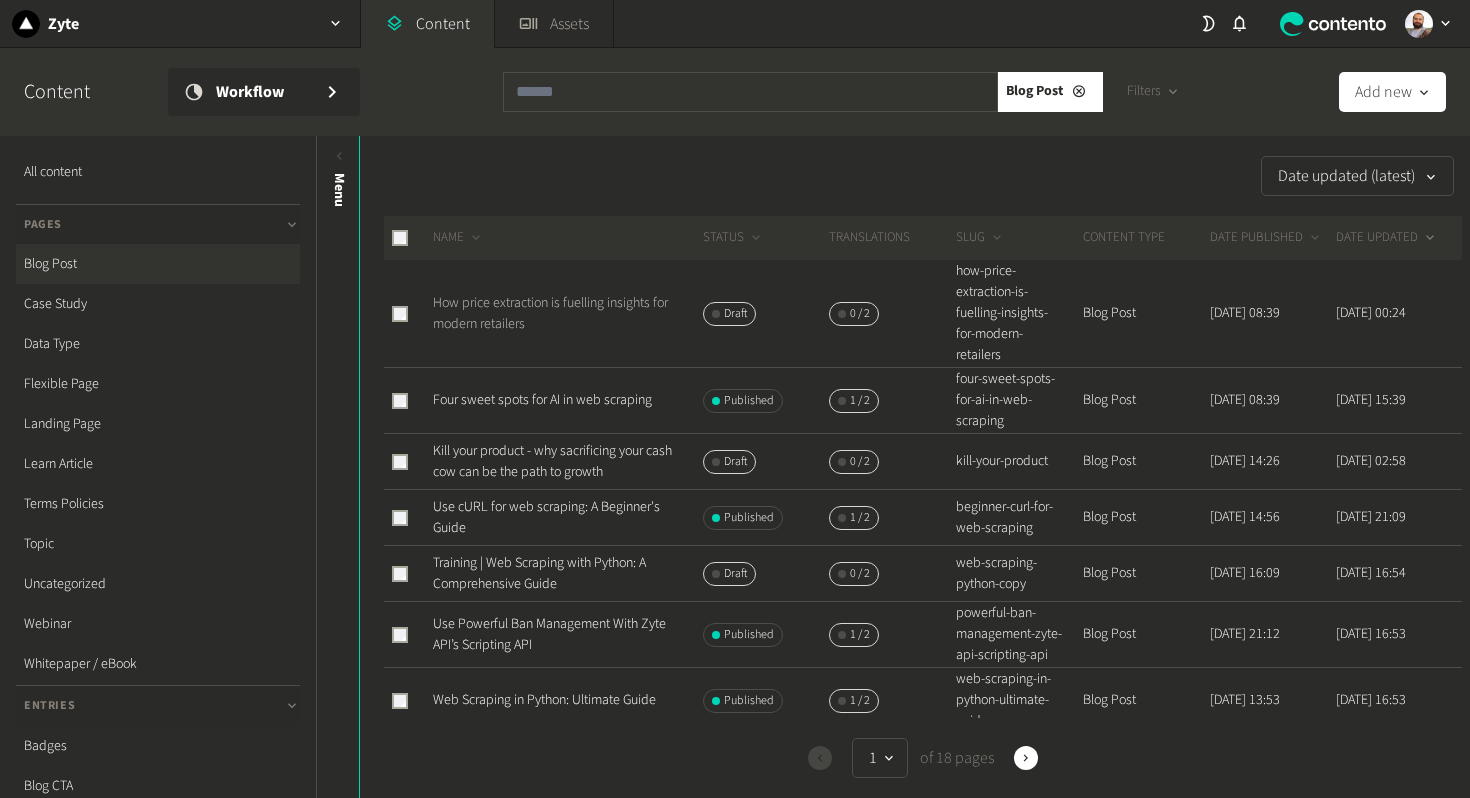 click on "How price extraction is fuelling insights for modern retailers" 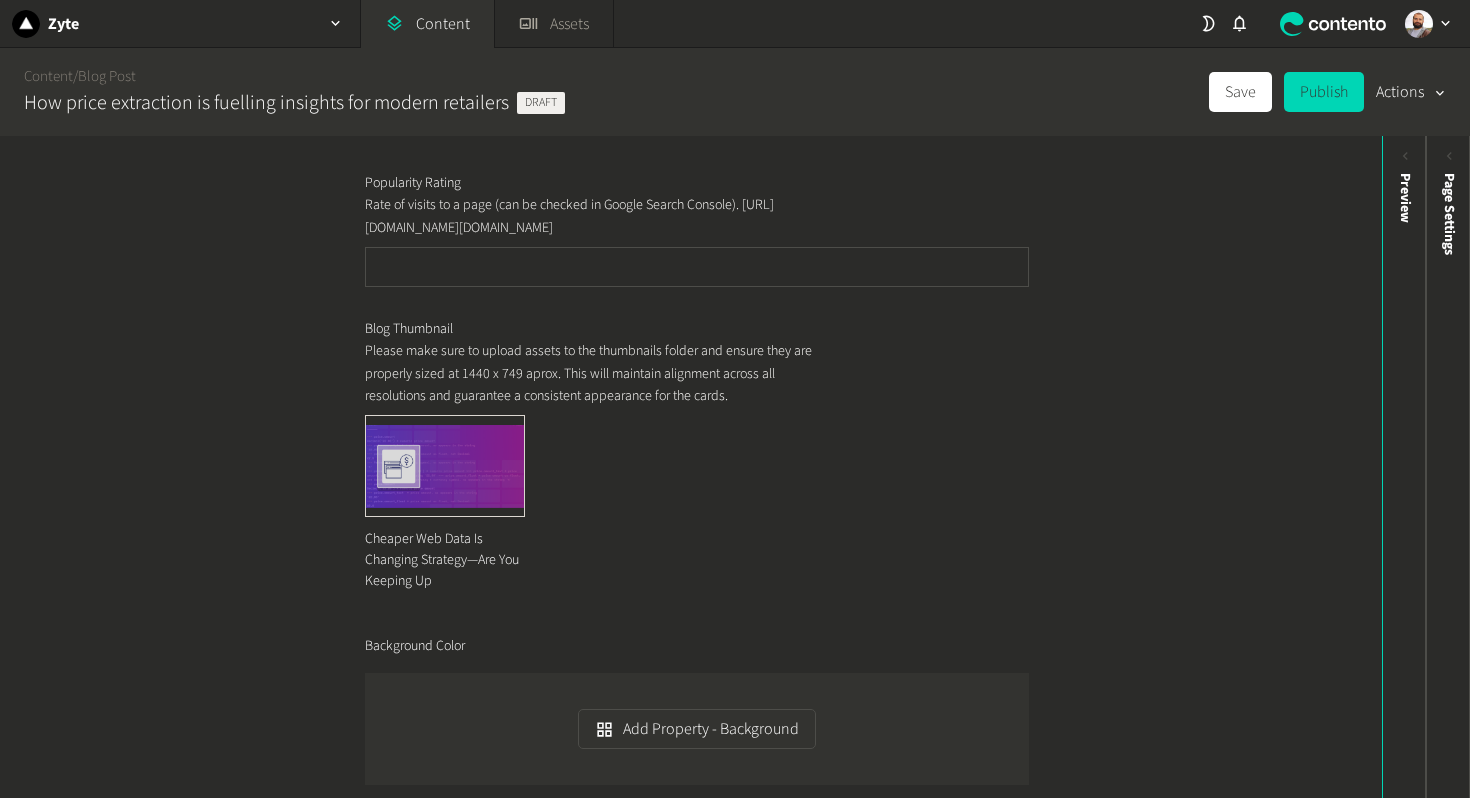 scroll, scrollTop: 734, scrollLeft: 0, axis: vertical 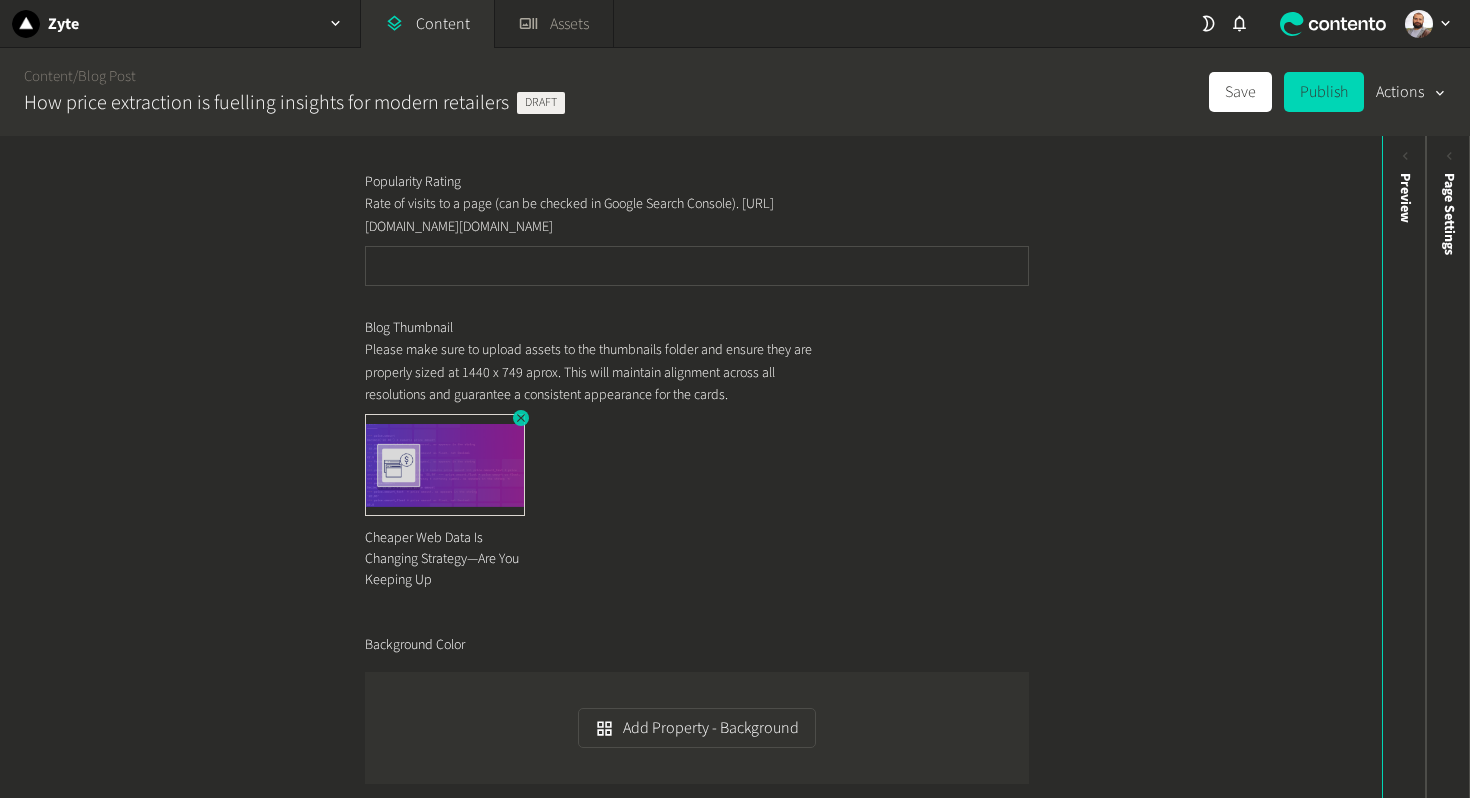 click 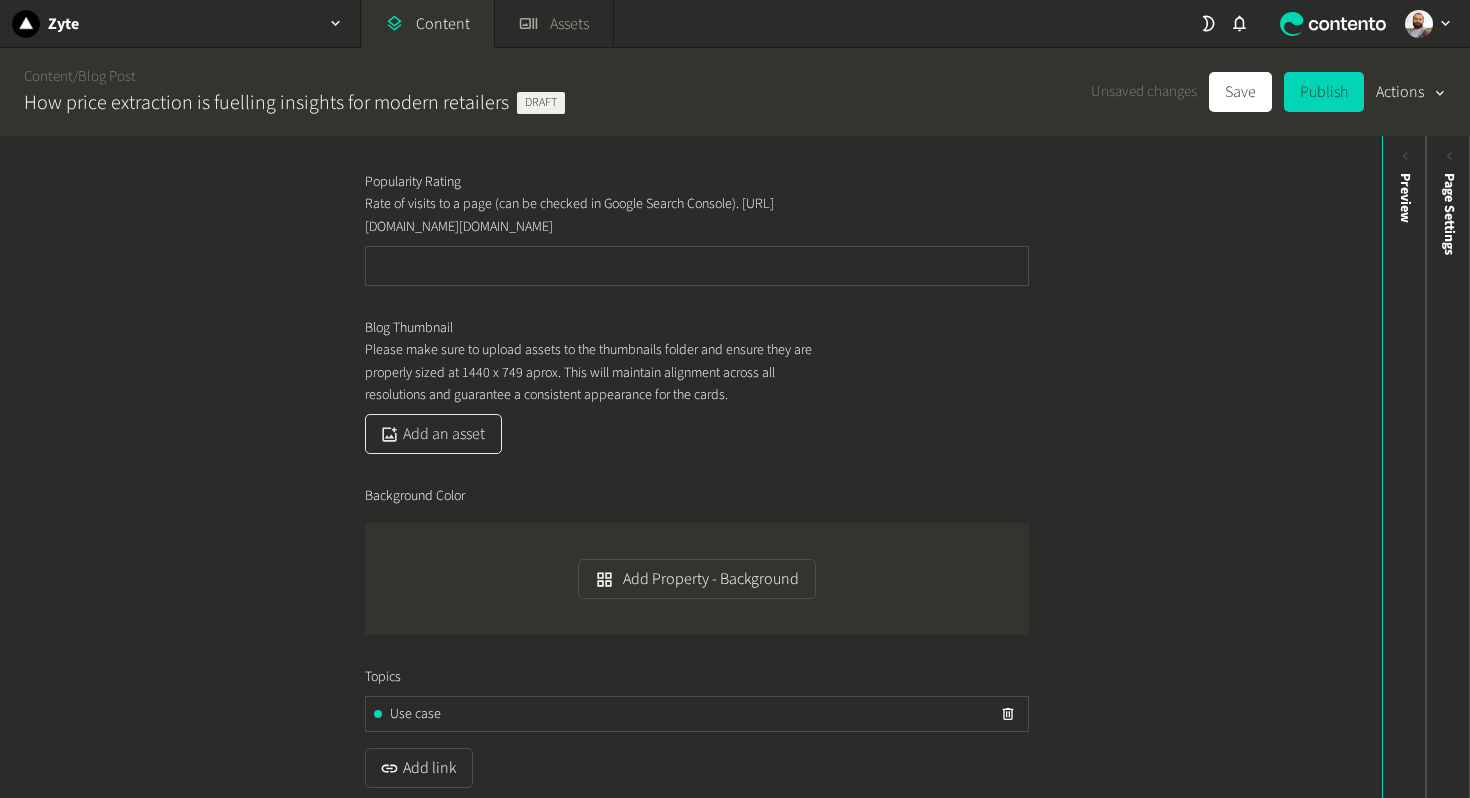 click on "Add an asset" 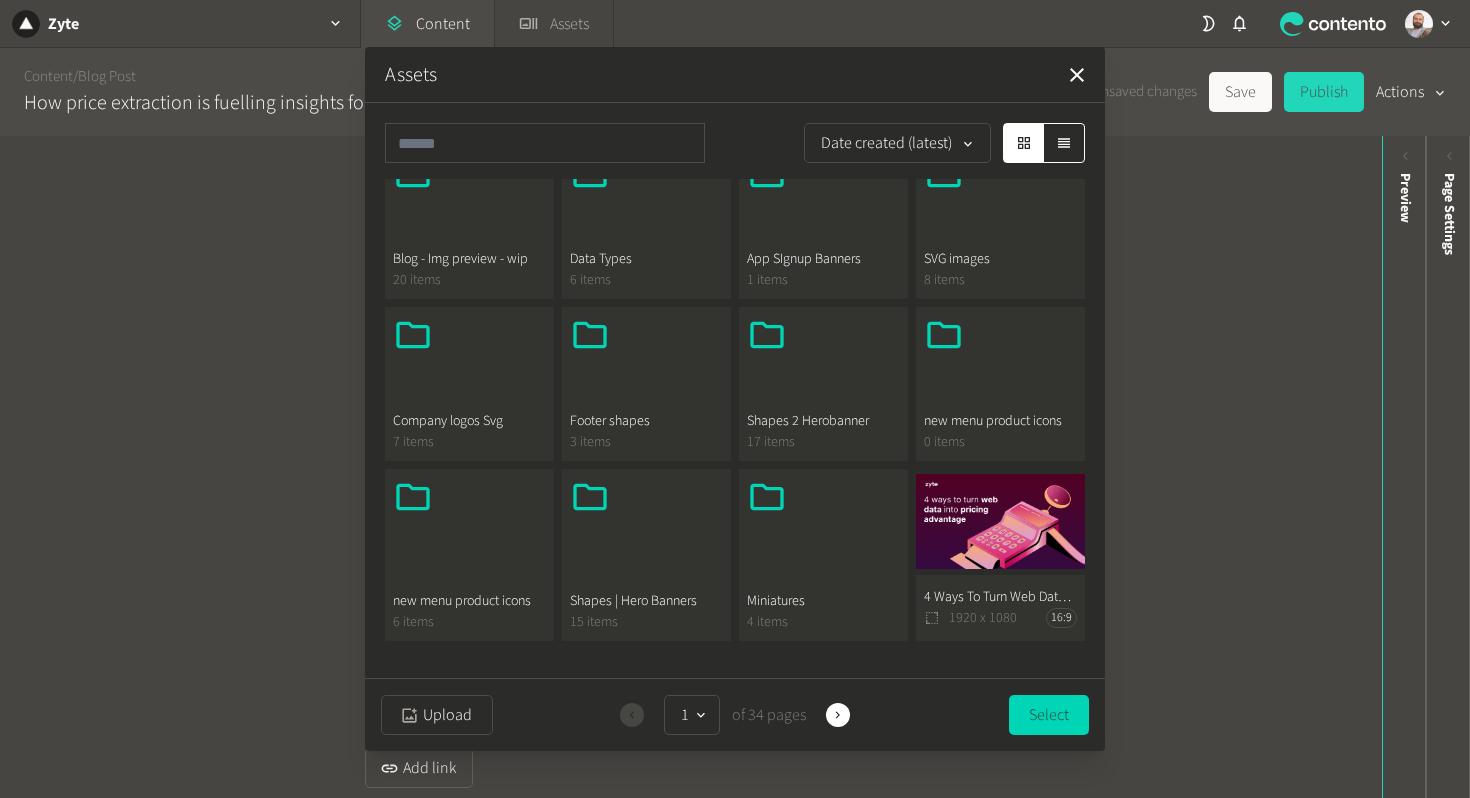 scroll, scrollTop: 0, scrollLeft: 0, axis: both 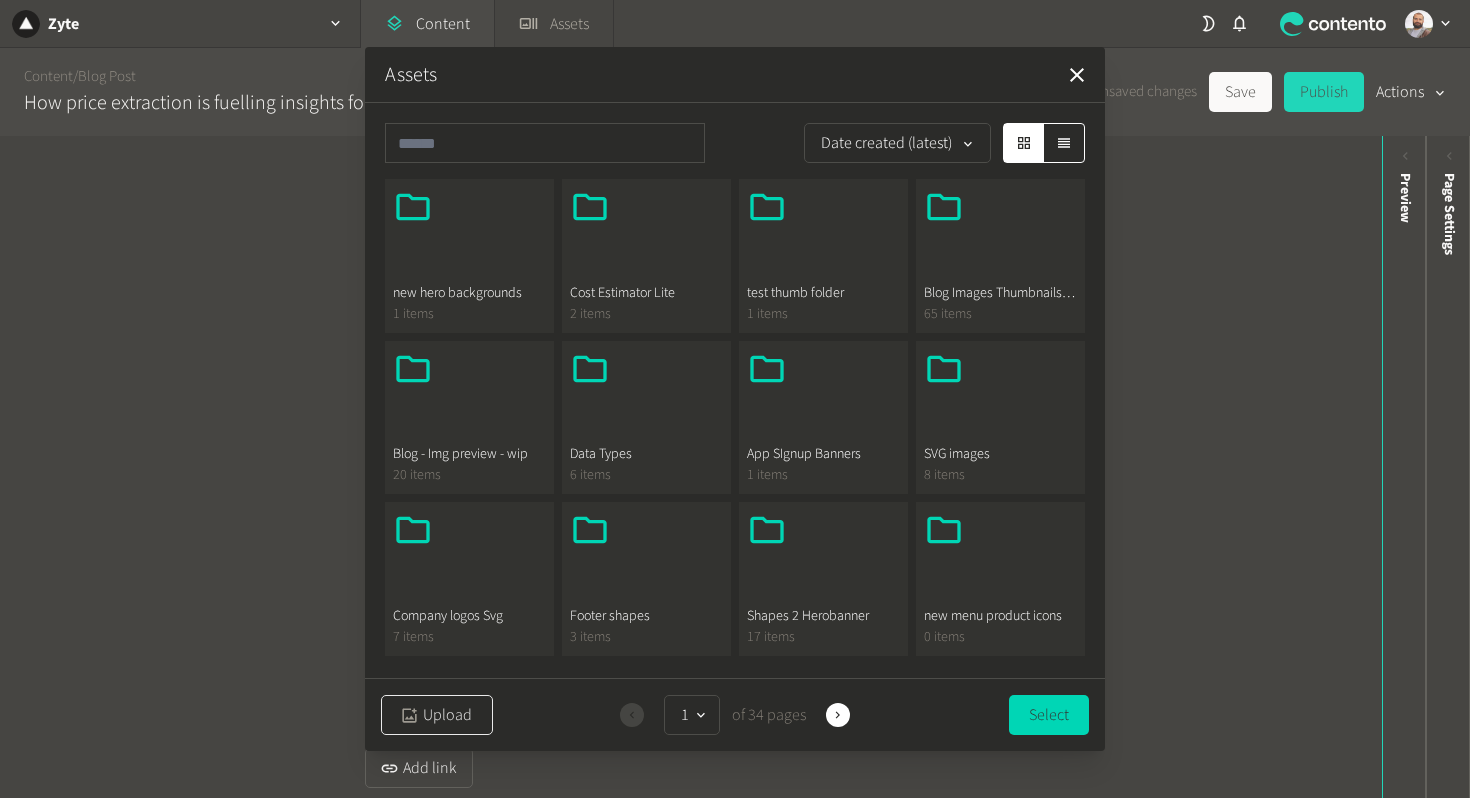 click on "Upload" at bounding box center (437, 715) 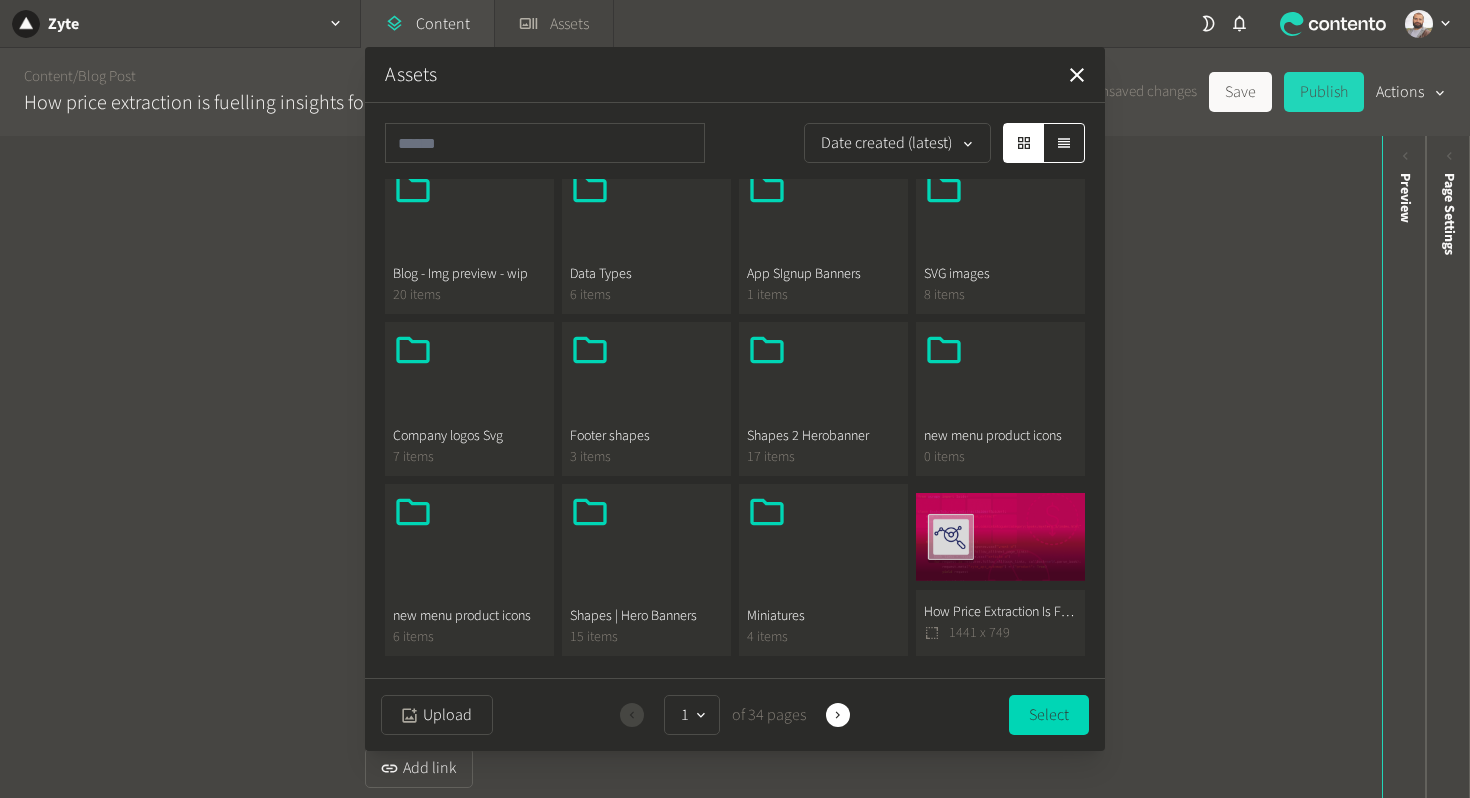 scroll, scrollTop: 280, scrollLeft: 0, axis: vertical 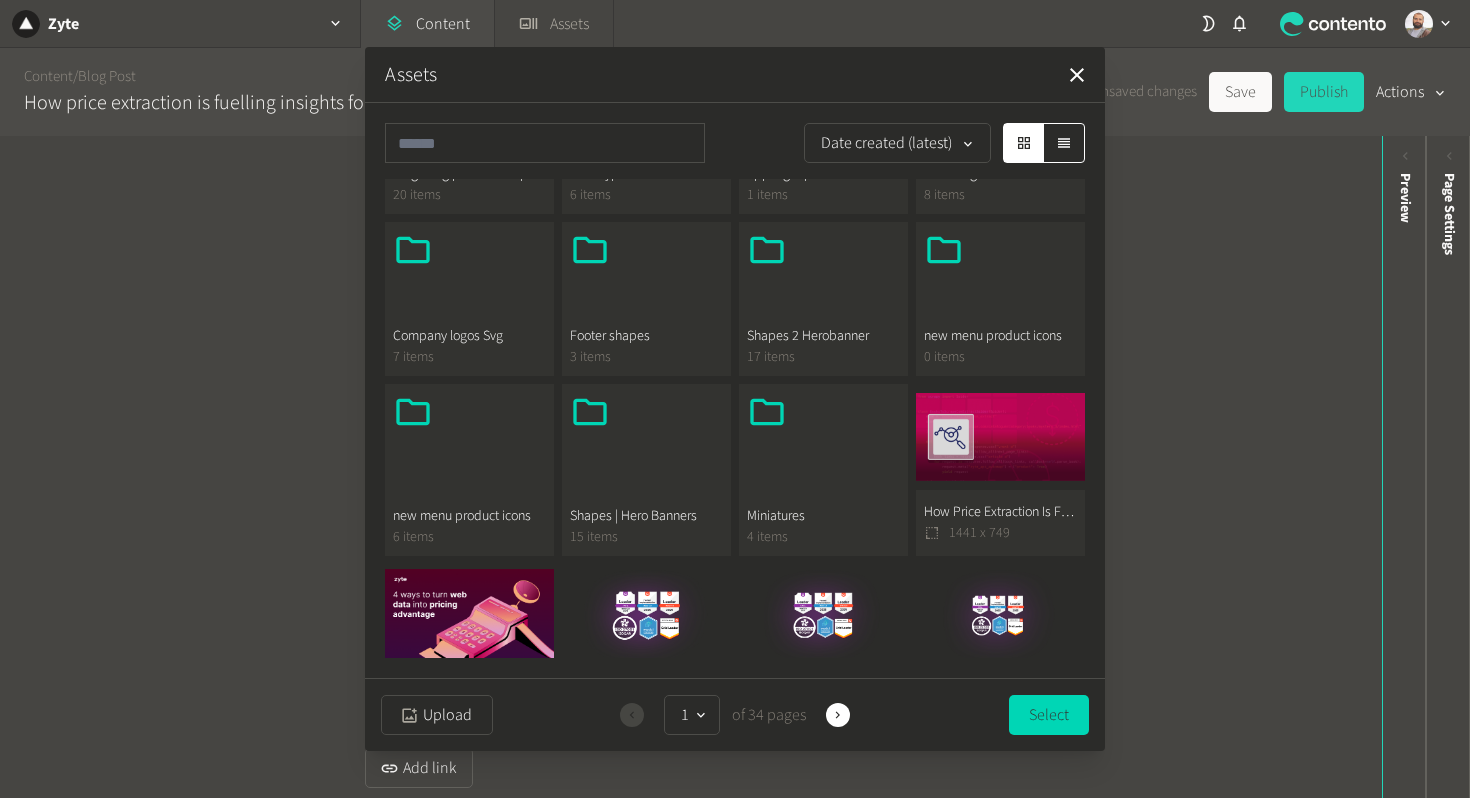 click on "How Price Extraction Is Fuelling Insights For Modern Retailers  1441 x 749" 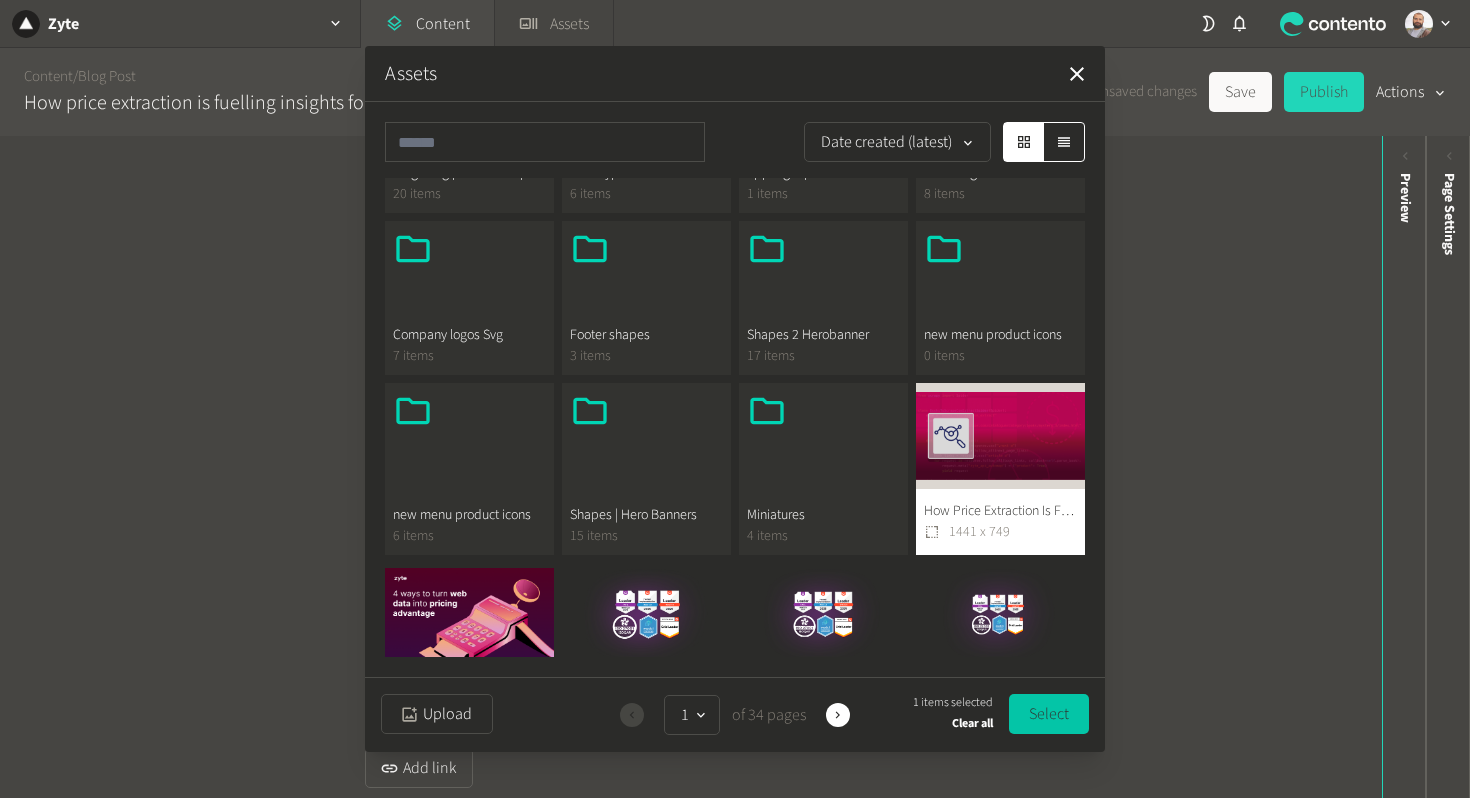 click on "Select" at bounding box center (1049, 714) 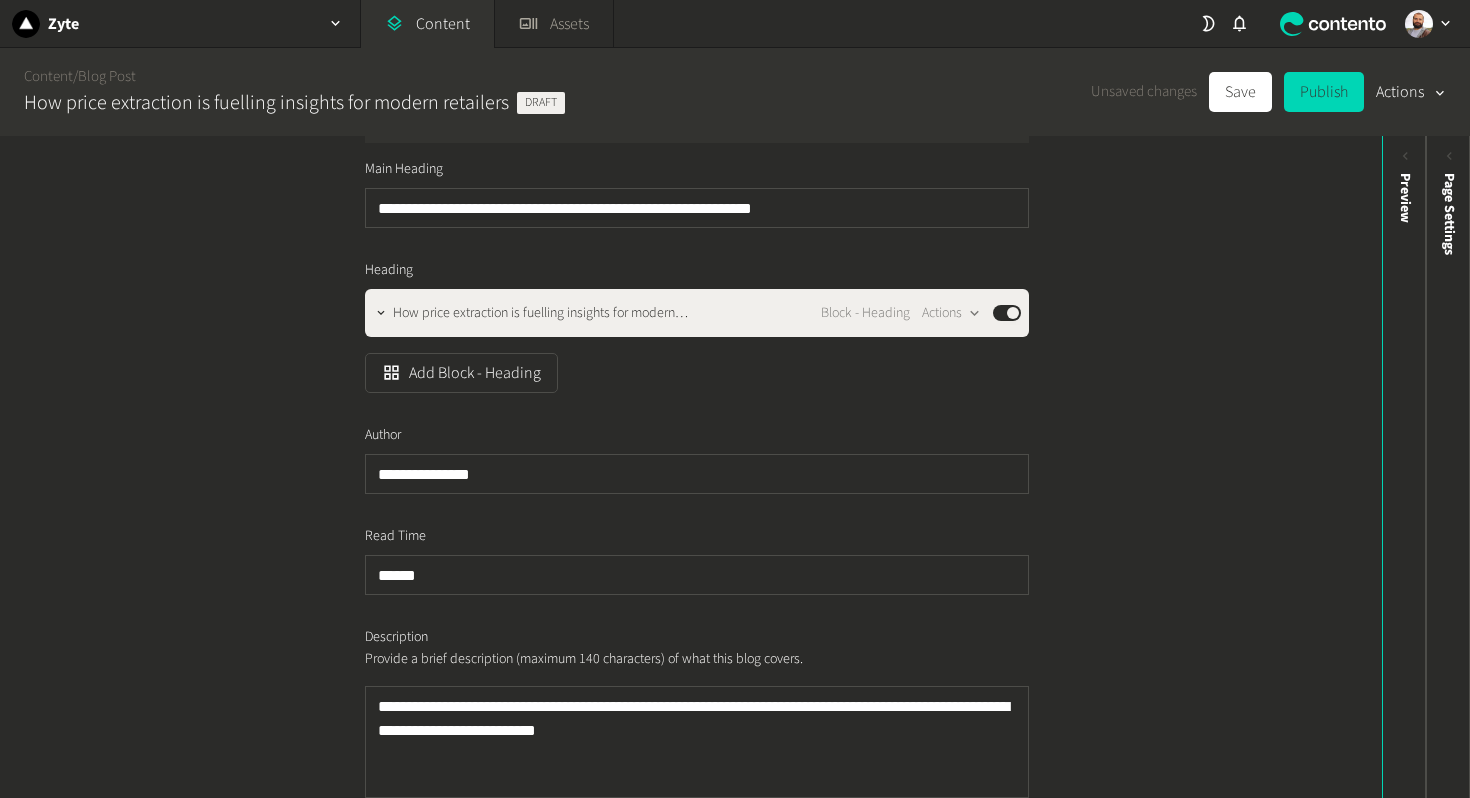 scroll, scrollTop: 0, scrollLeft: 0, axis: both 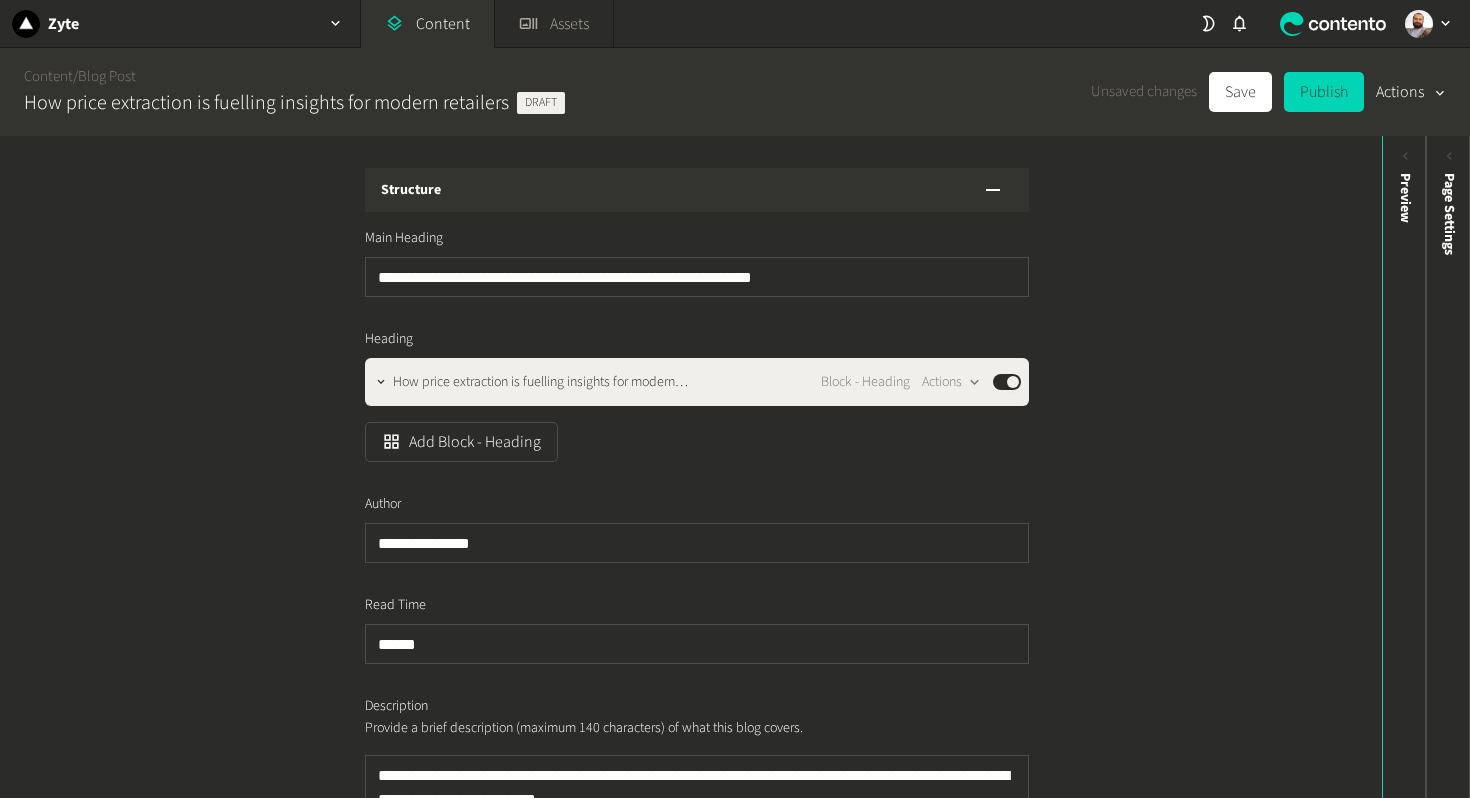 click on "**********" 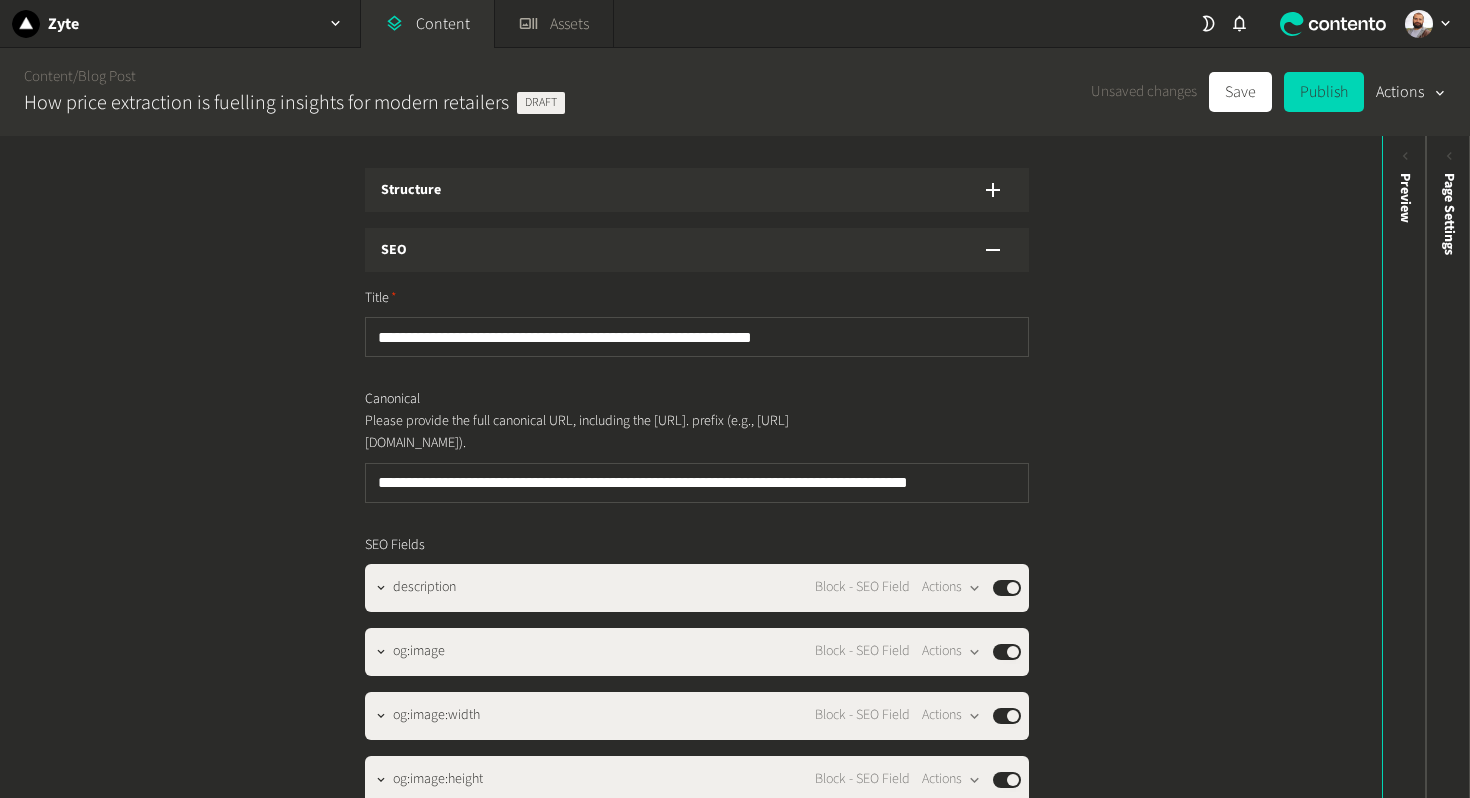 click on "SEO" 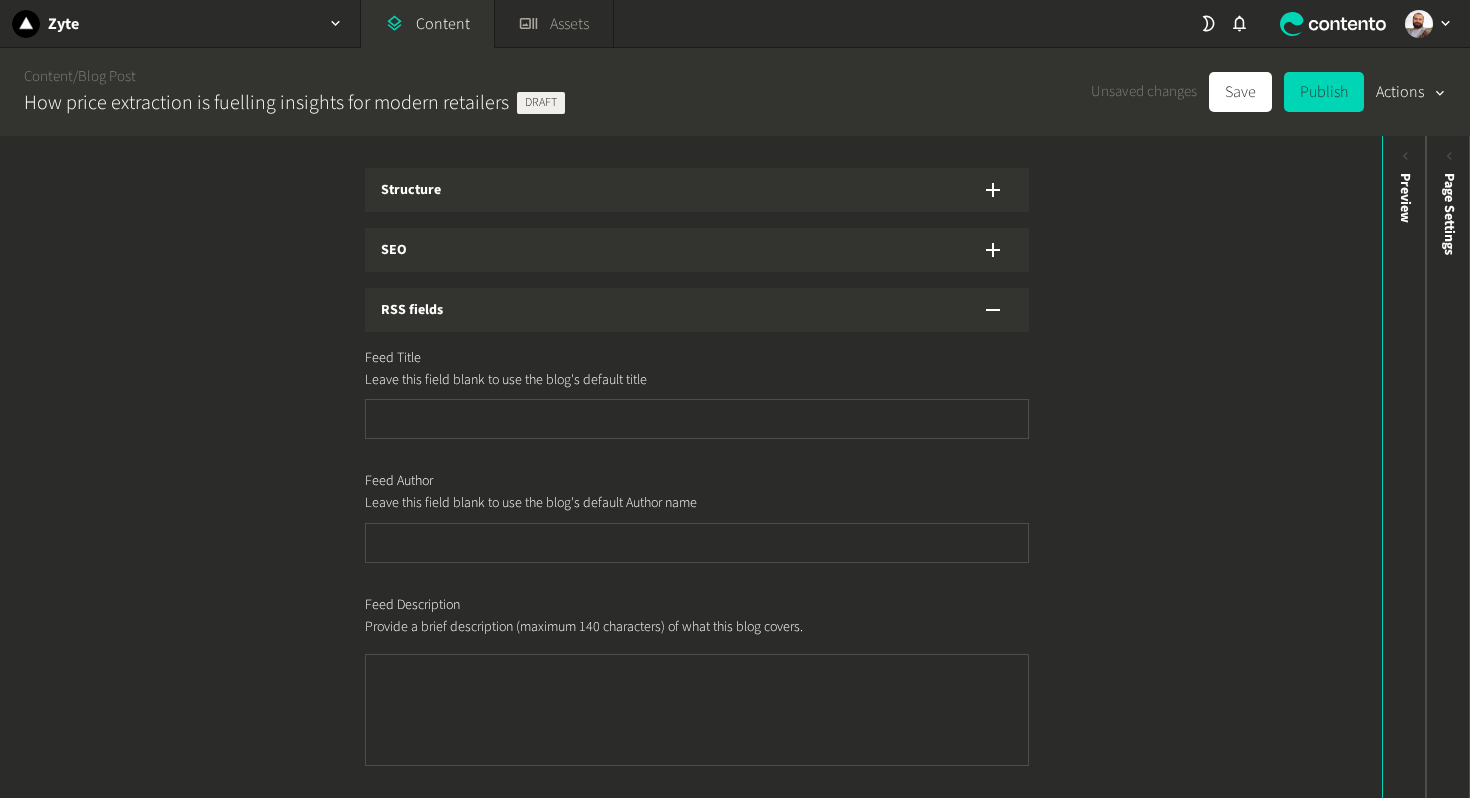 click on "SEO" 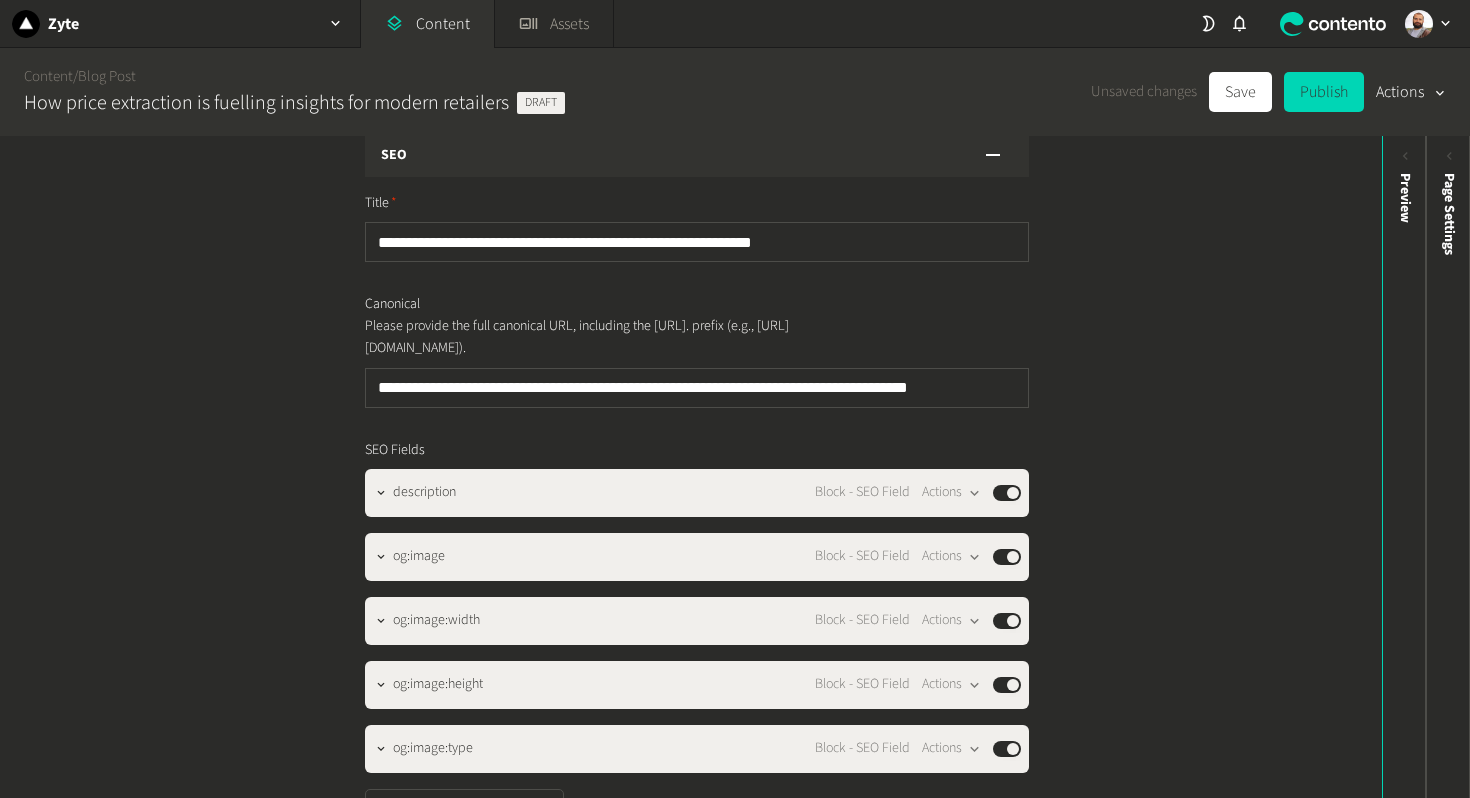 scroll, scrollTop: 140, scrollLeft: 0, axis: vertical 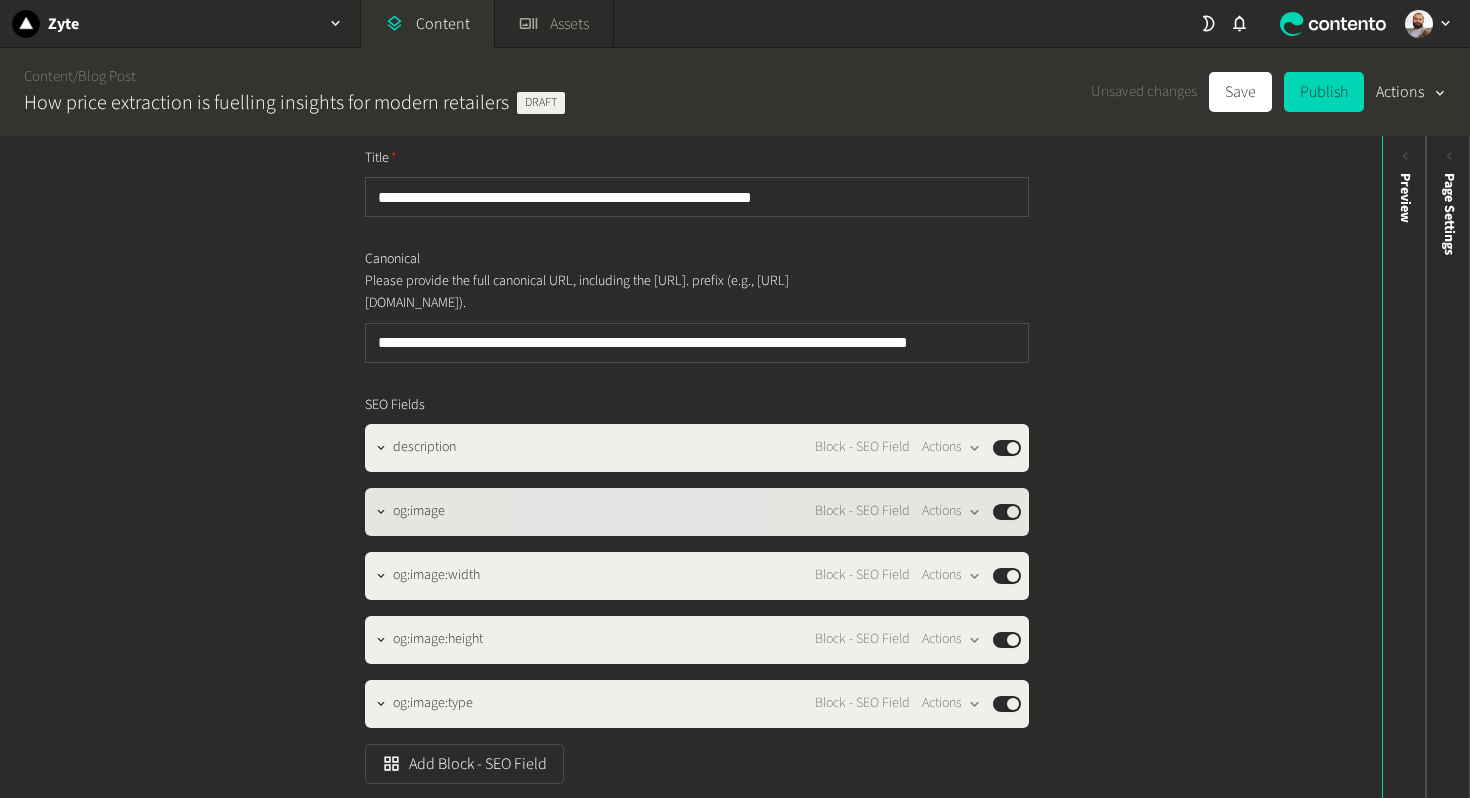 click on "og:image Block - SEO Field  Actions  Published" 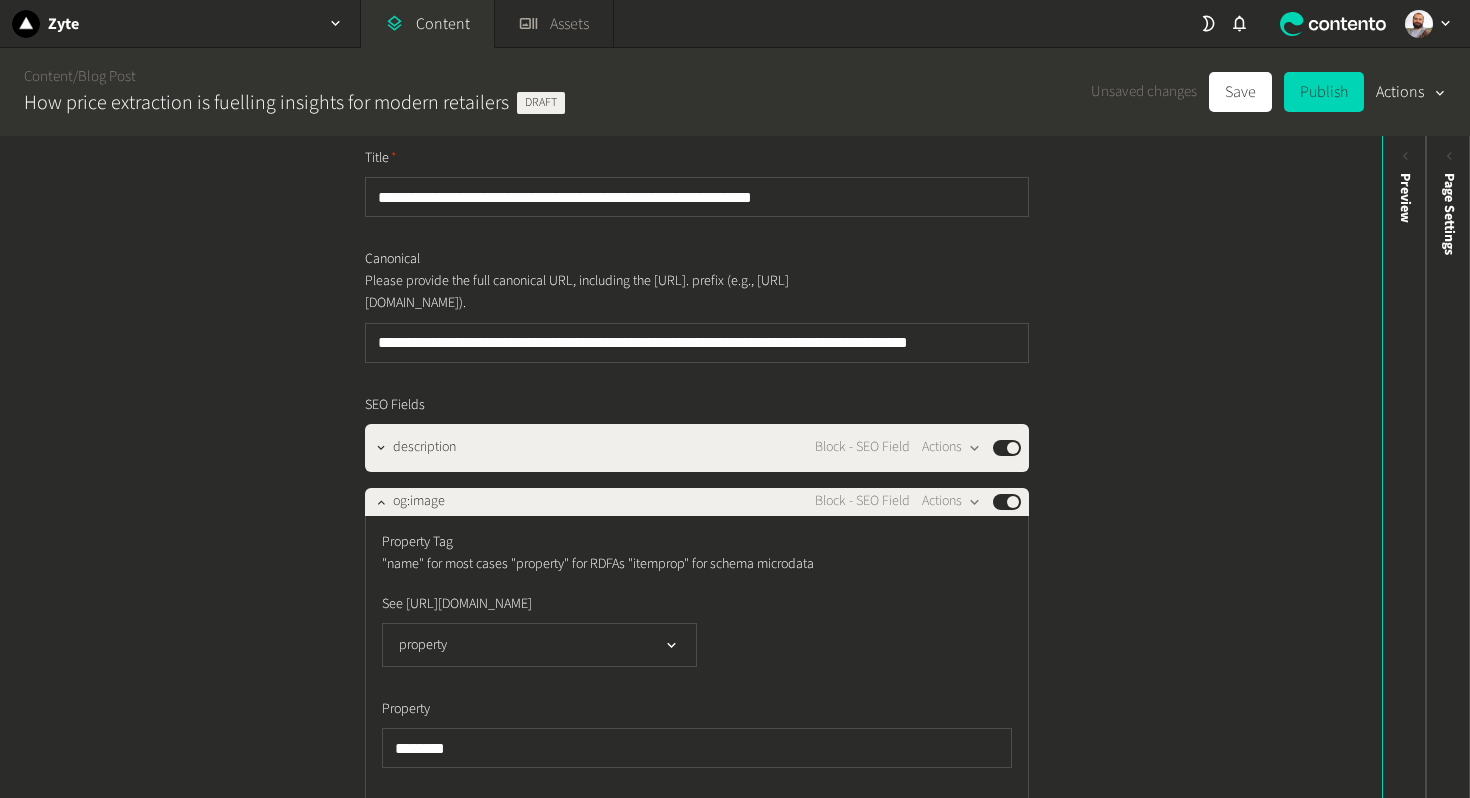 scroll, scrollTop: 424, scrollLeft: 0, axis: vertical 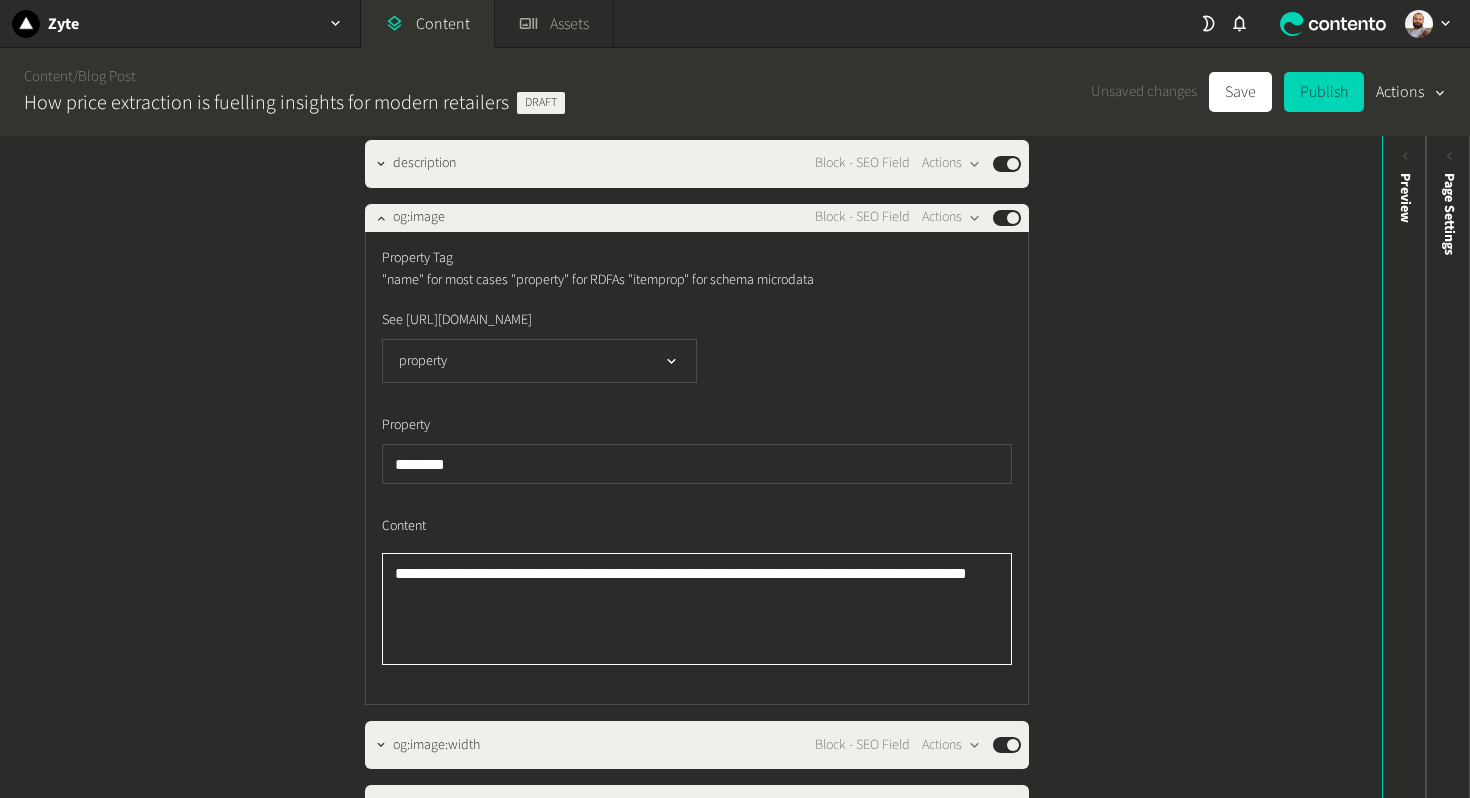 click on "**********" 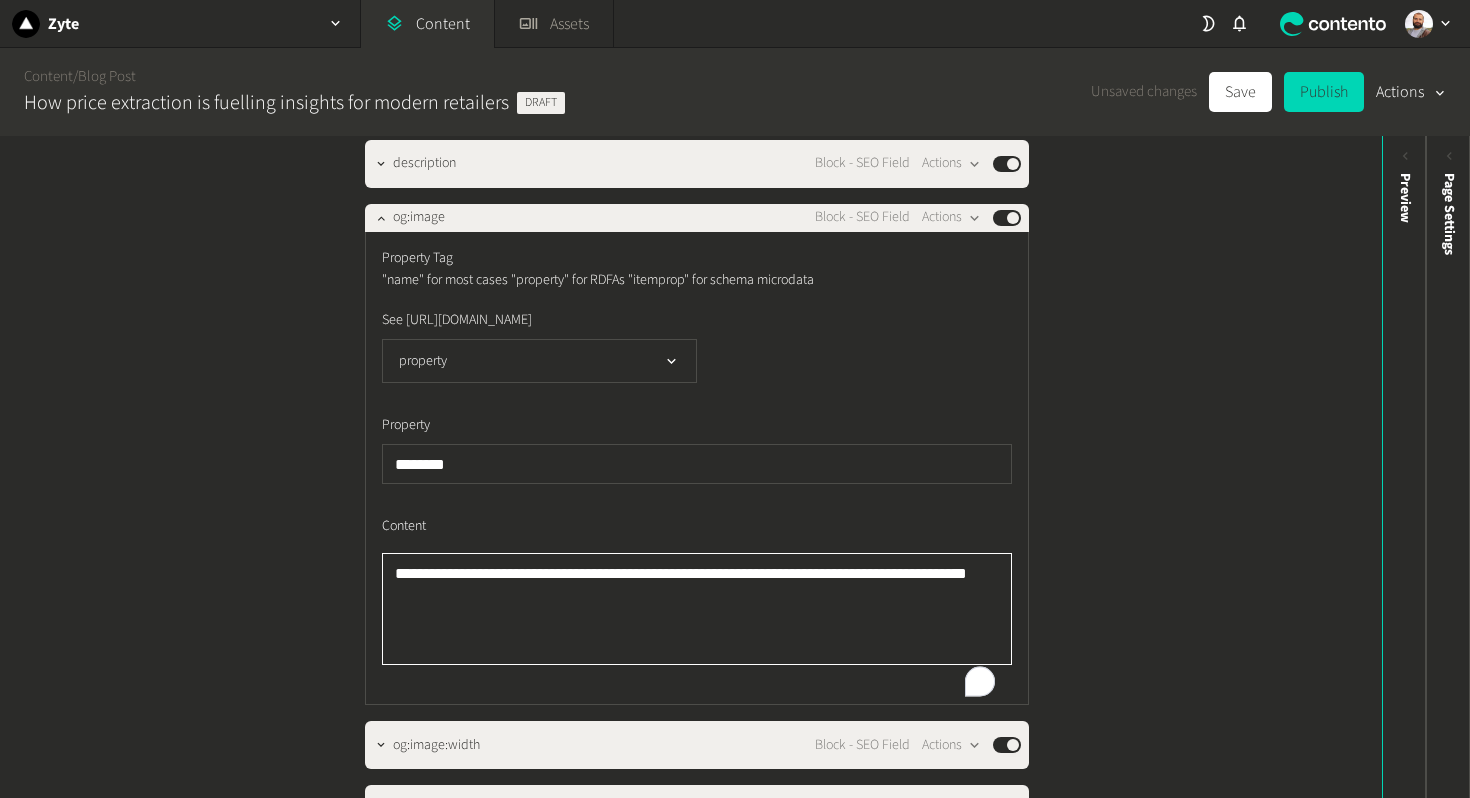 paste 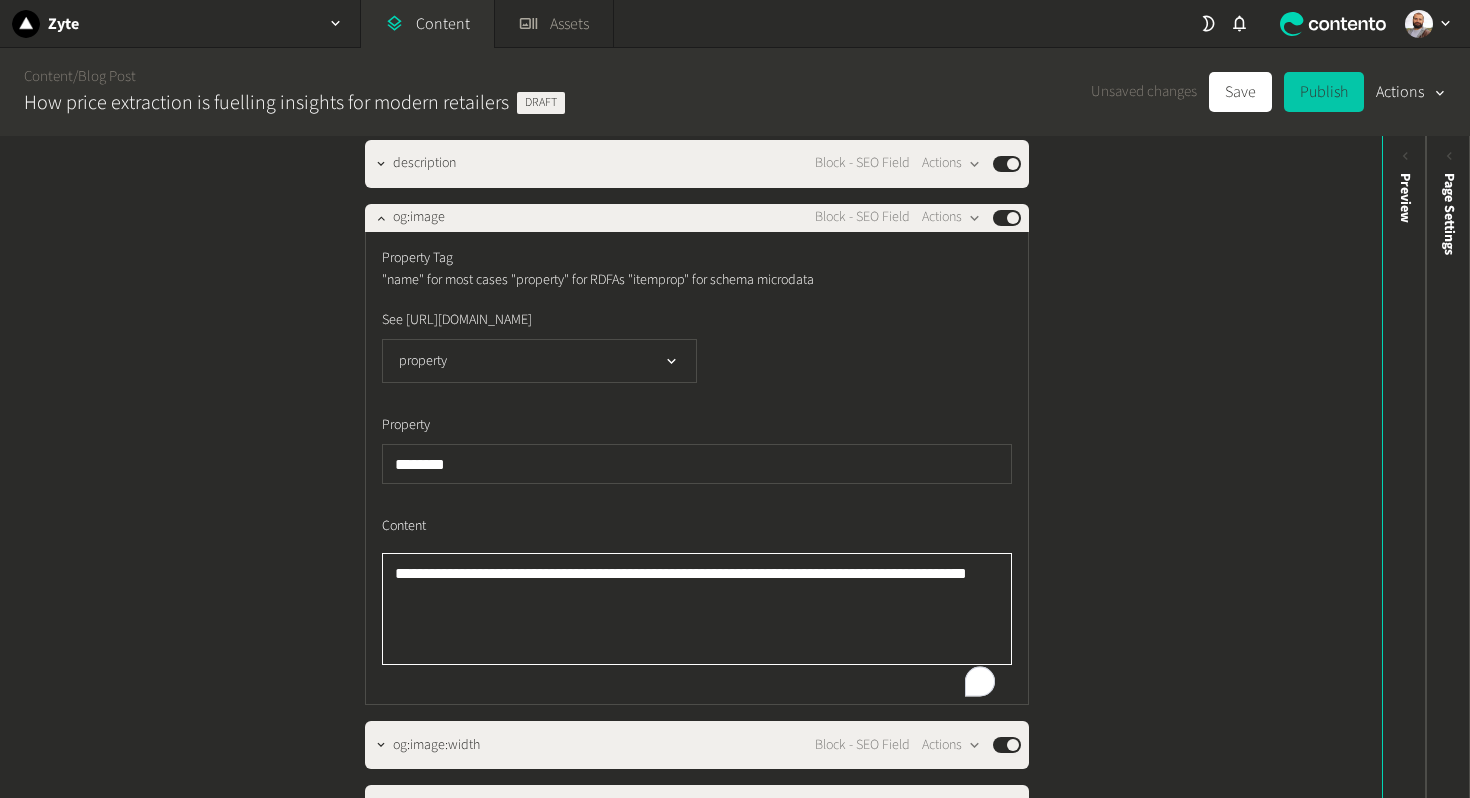 type on "**********" 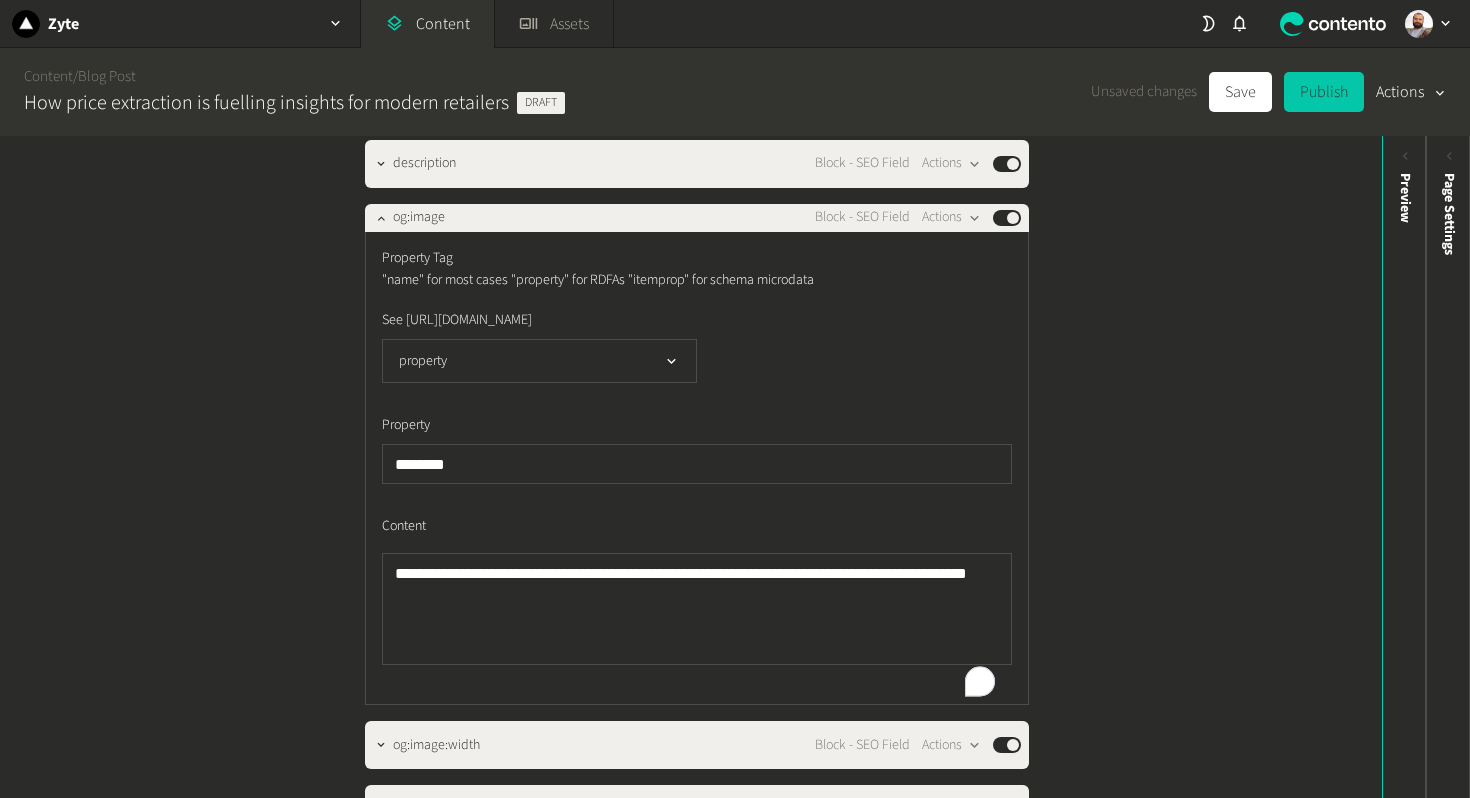 click on "Publish" 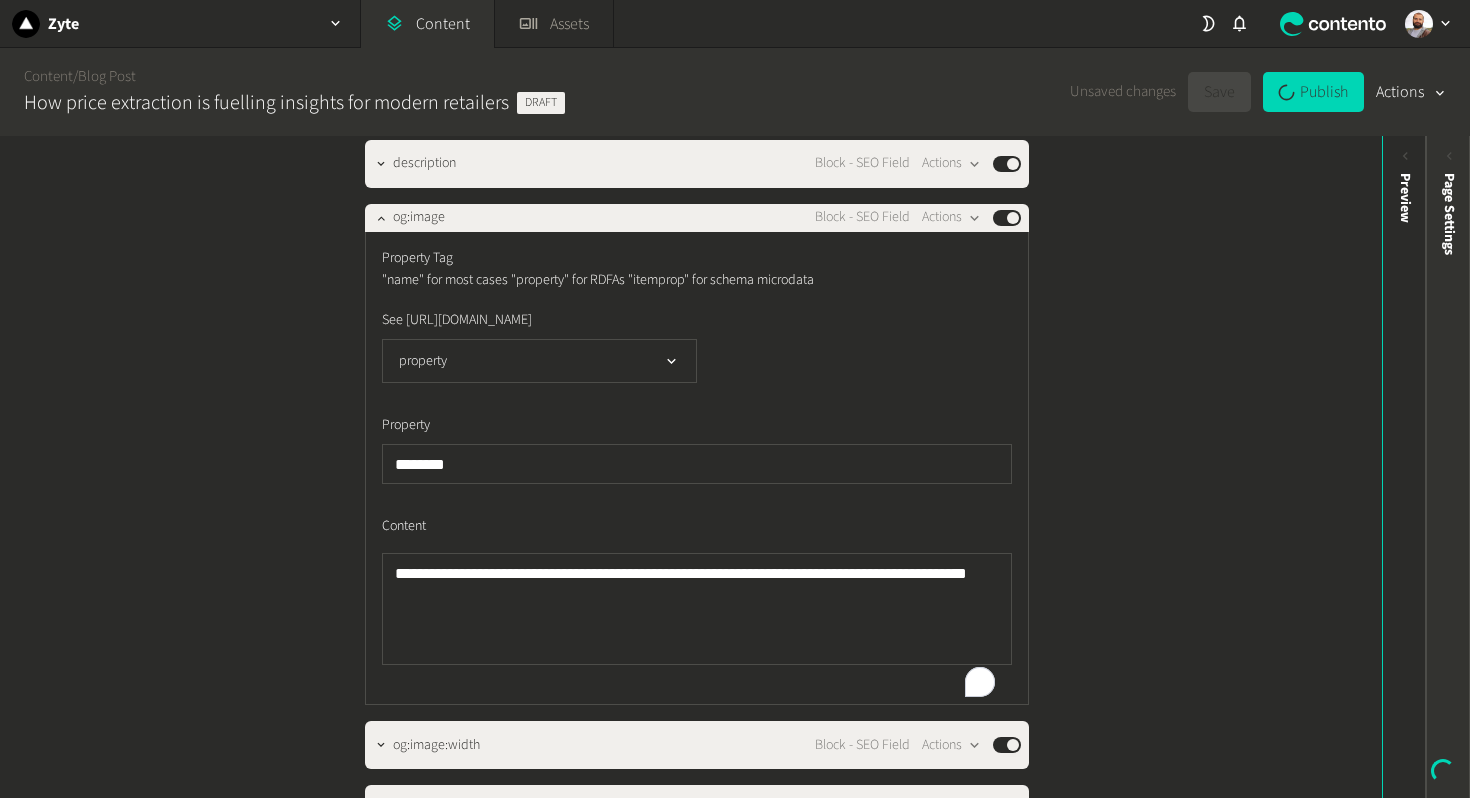 click on "Page Settings" 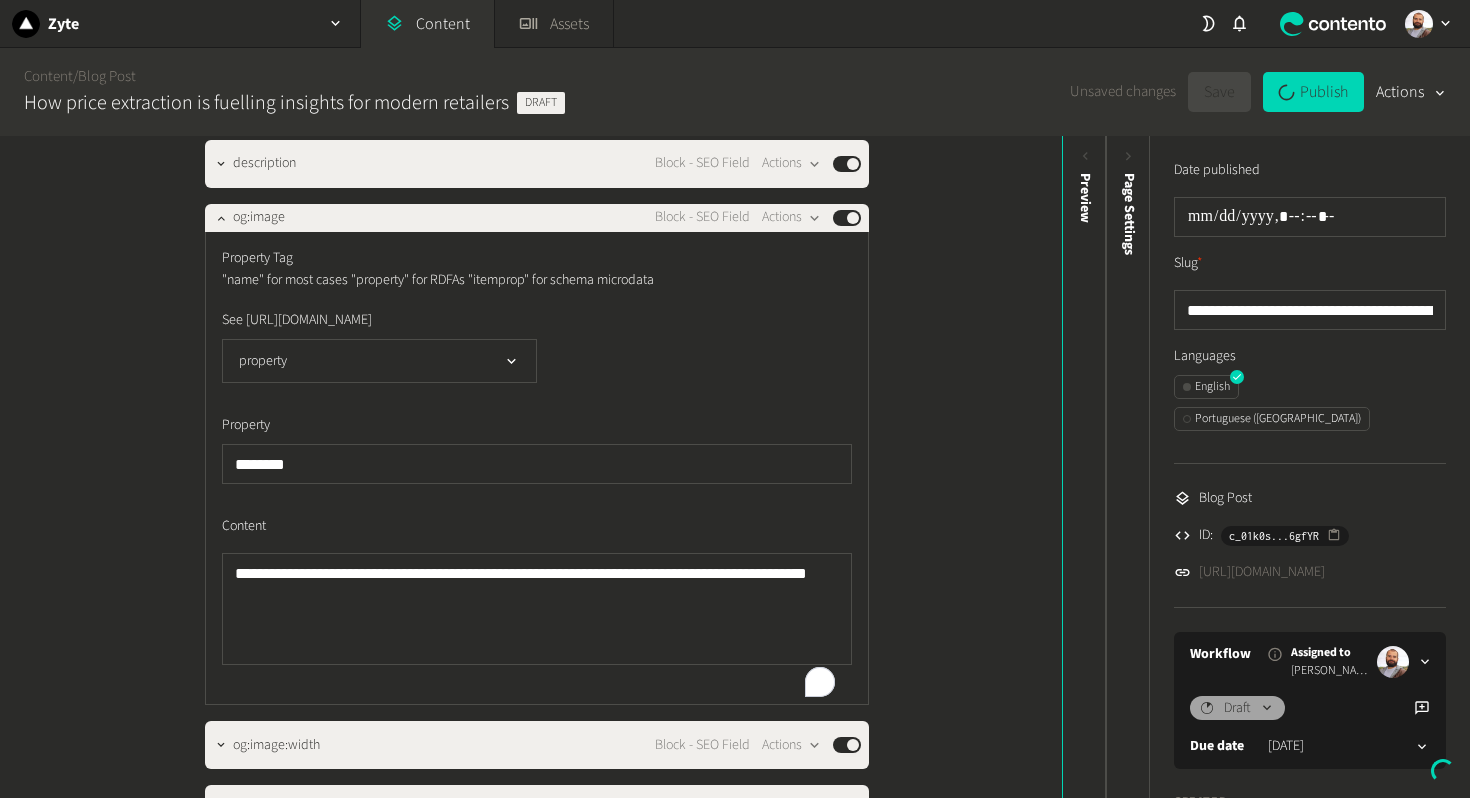 type on "**********" 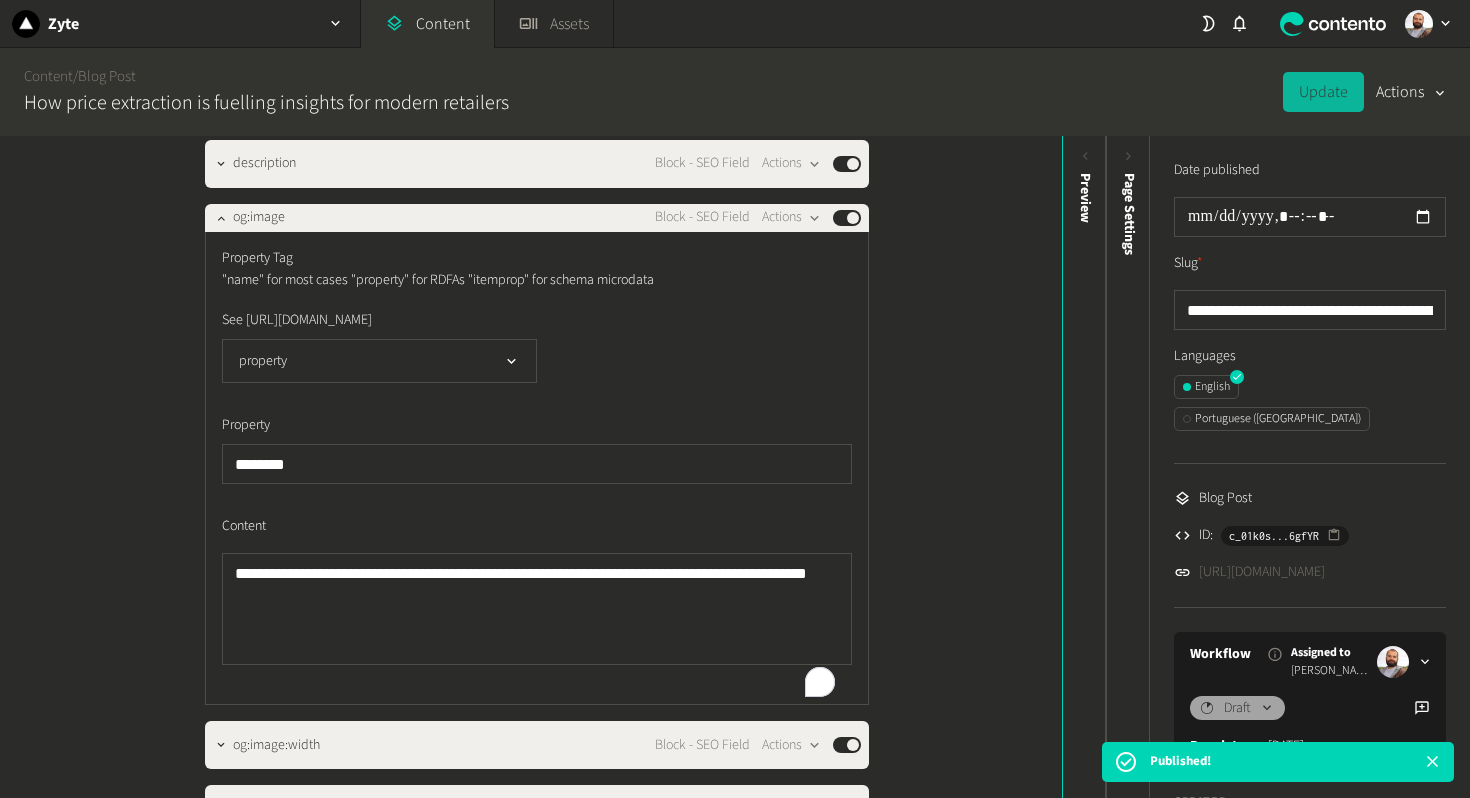 click on "https://dev.zyte.com/blog/how-price-extraction-is-fuelling-insights-for-modern-retailers" 